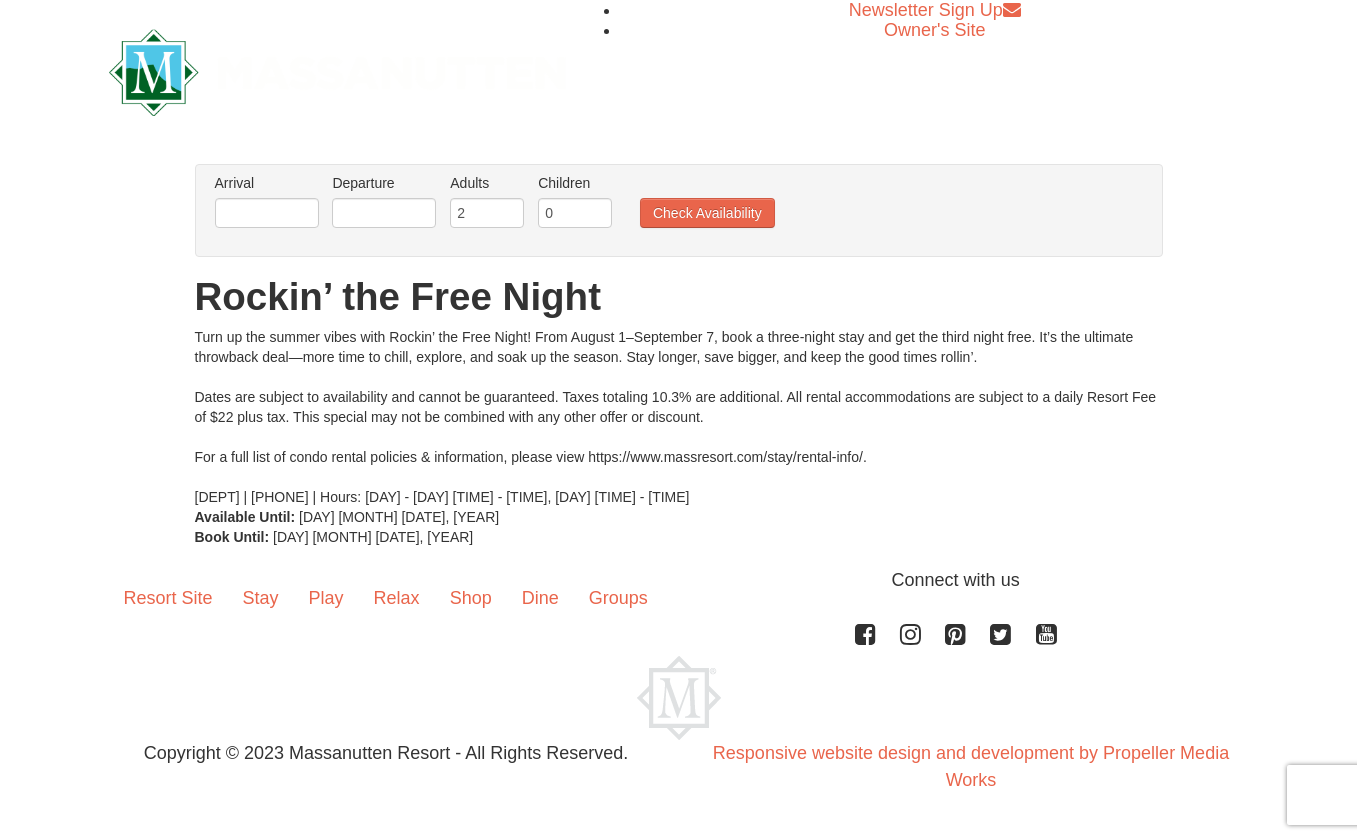 scroll, scrollTop: 0, scrollLeft: 0, axis: both 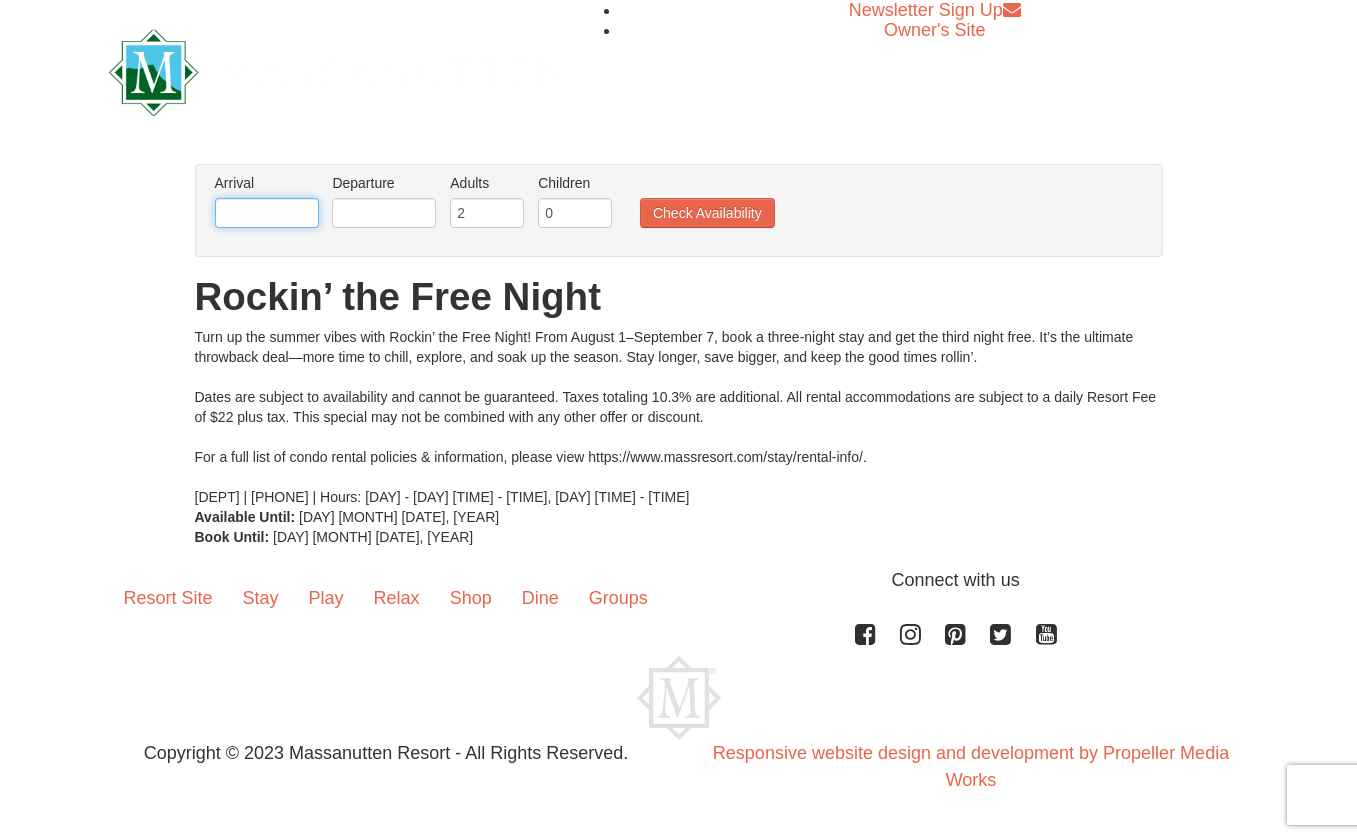 click at bounding box center [267, 213] 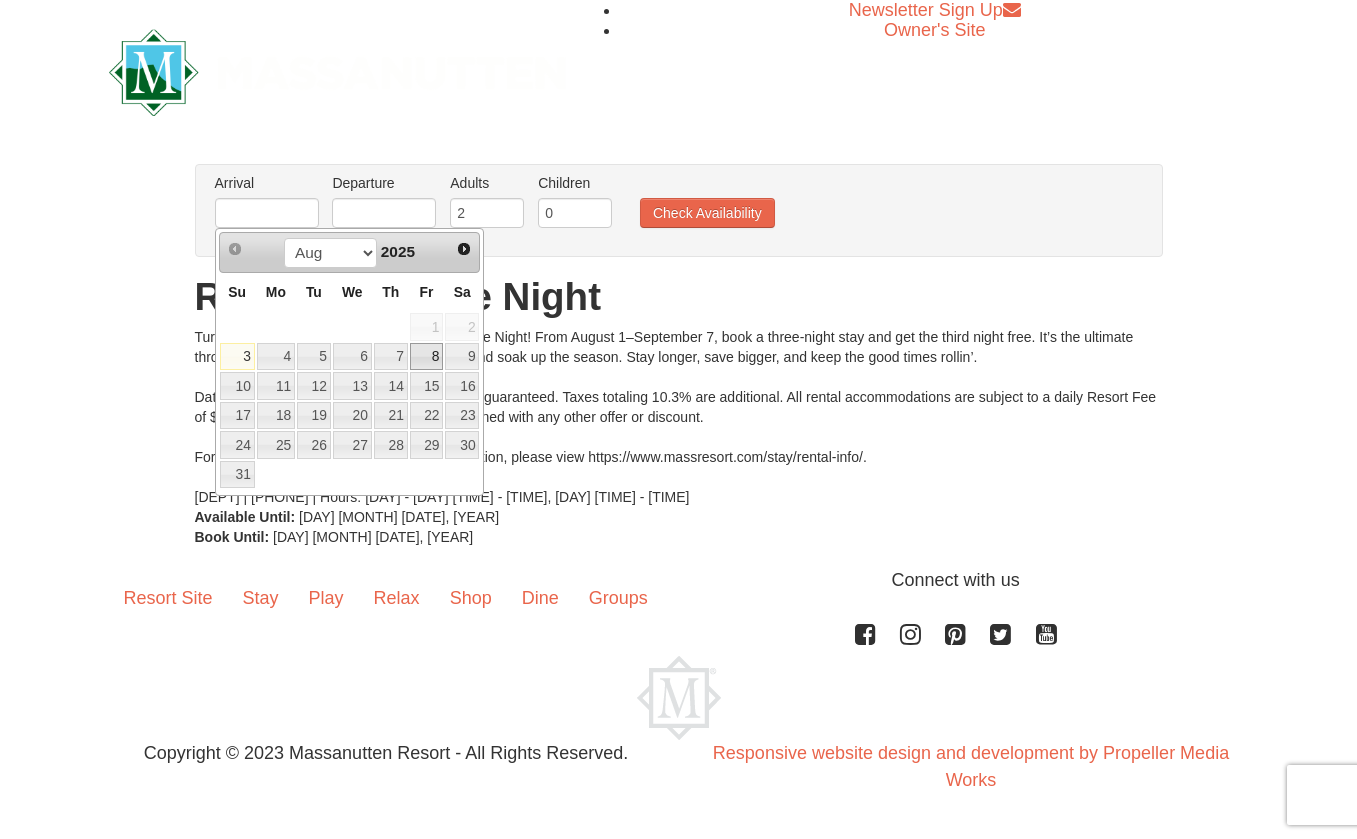 click on "8" at bounding box center [427, 357] 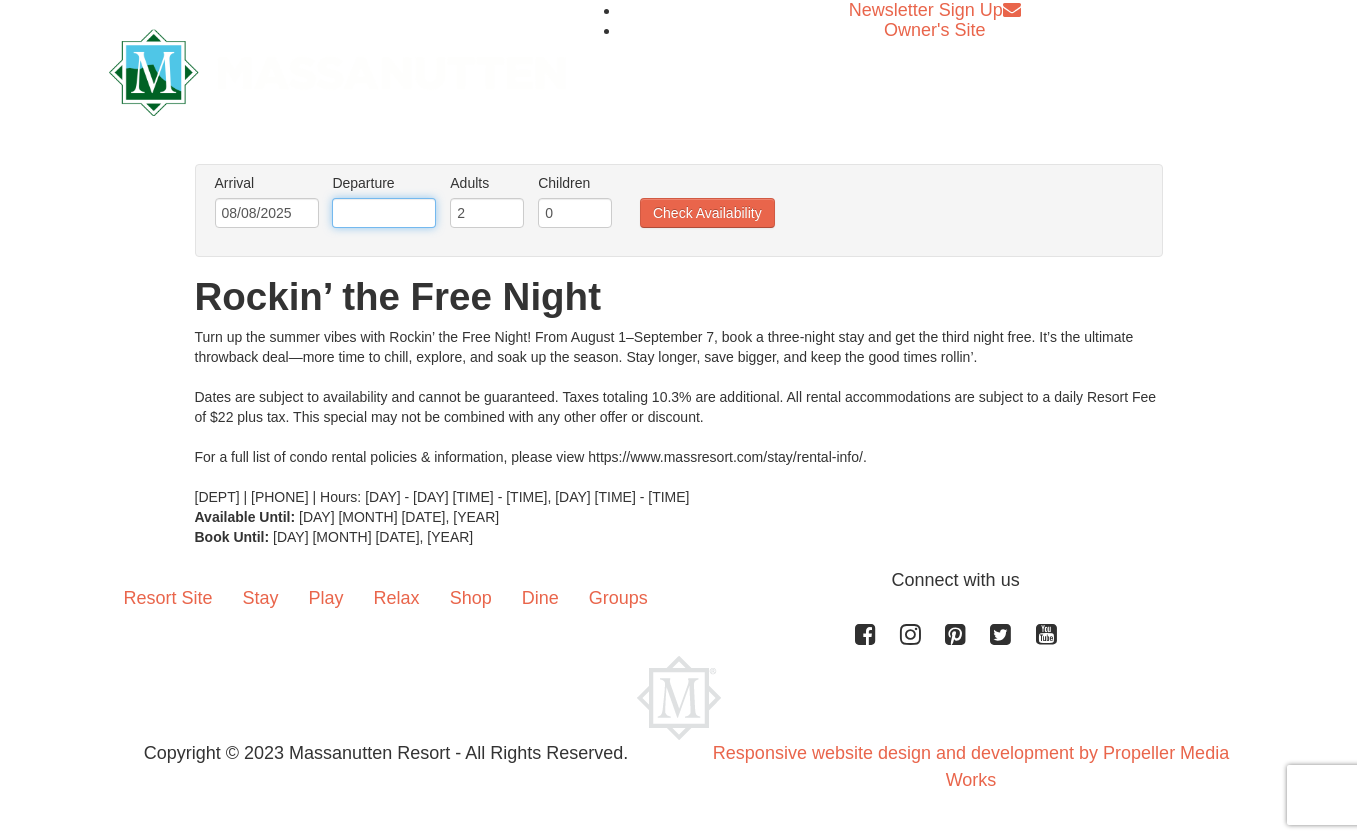 click at bounding box center [384, 213] 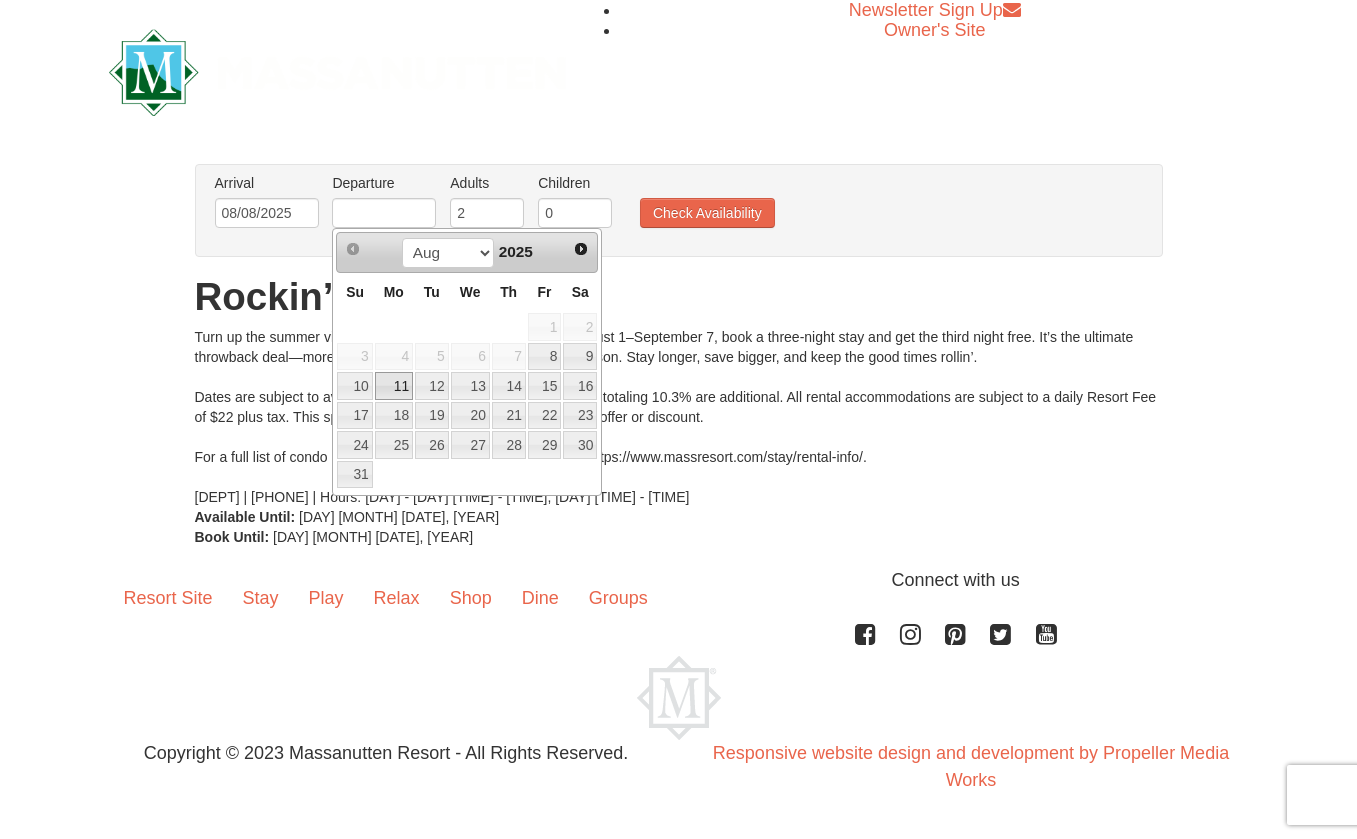 click on "11" at bounding box center [394, 386] 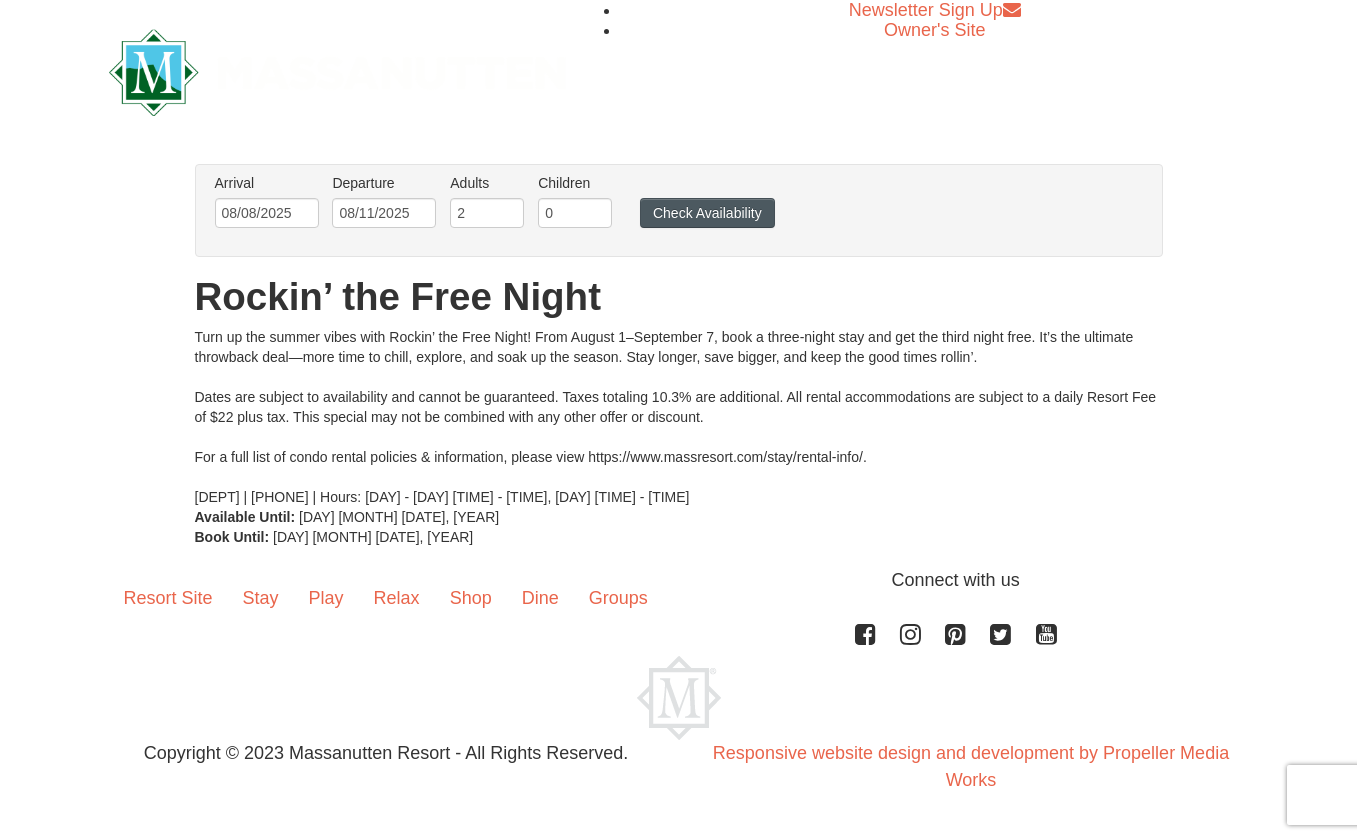 click on "Check Availability" at bounding box center [707, 213] 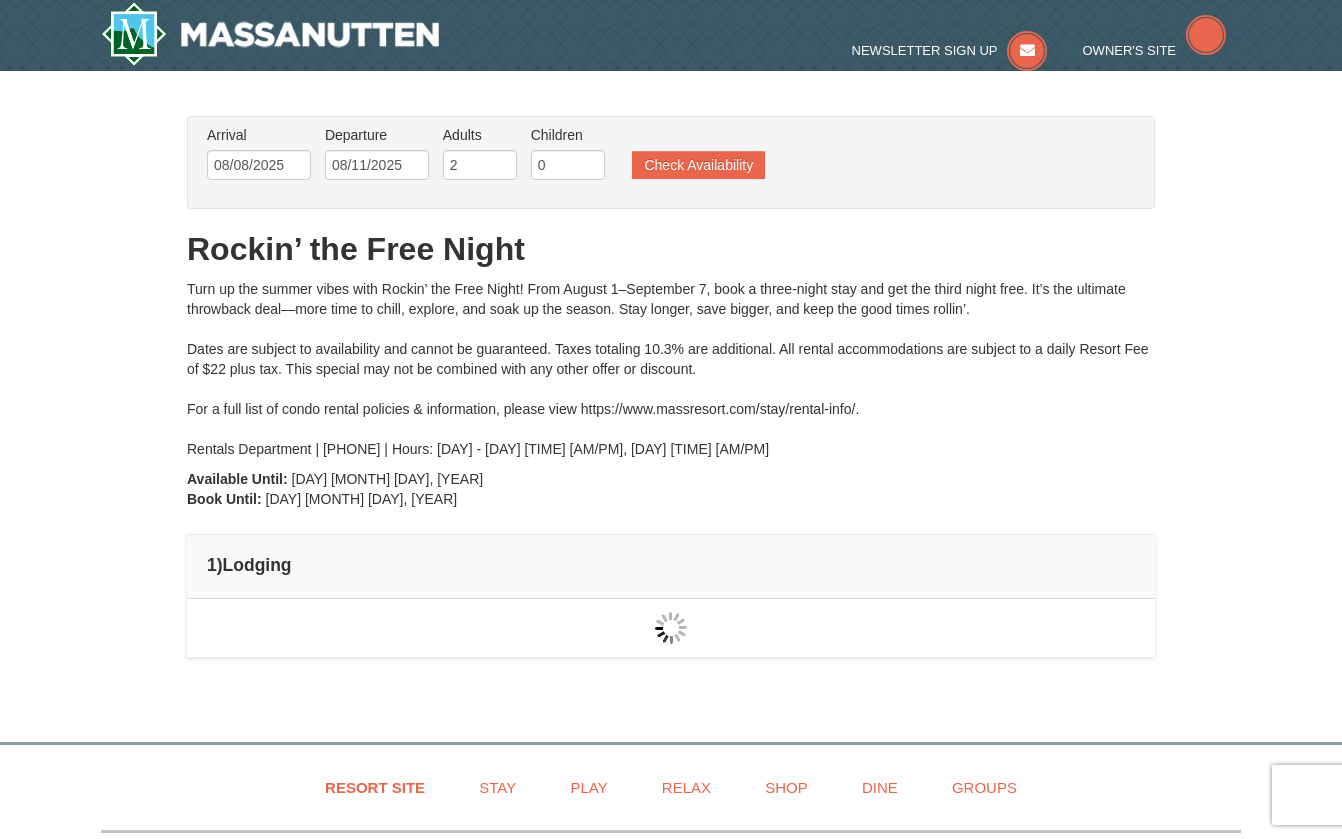 scroll, scrollTop: 0, scrollLeft: 0, axis: both 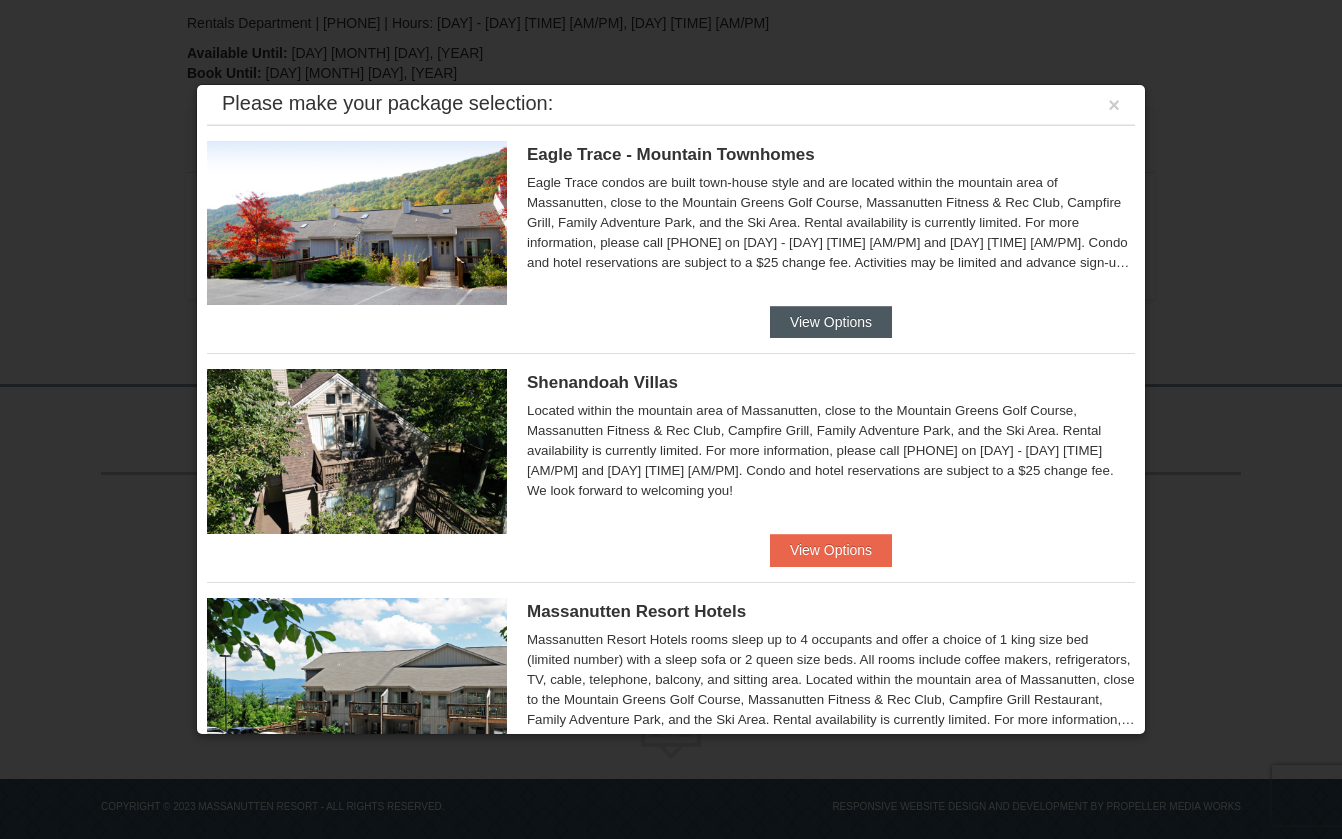 click on "View Options" at bounding box center [831, 322] 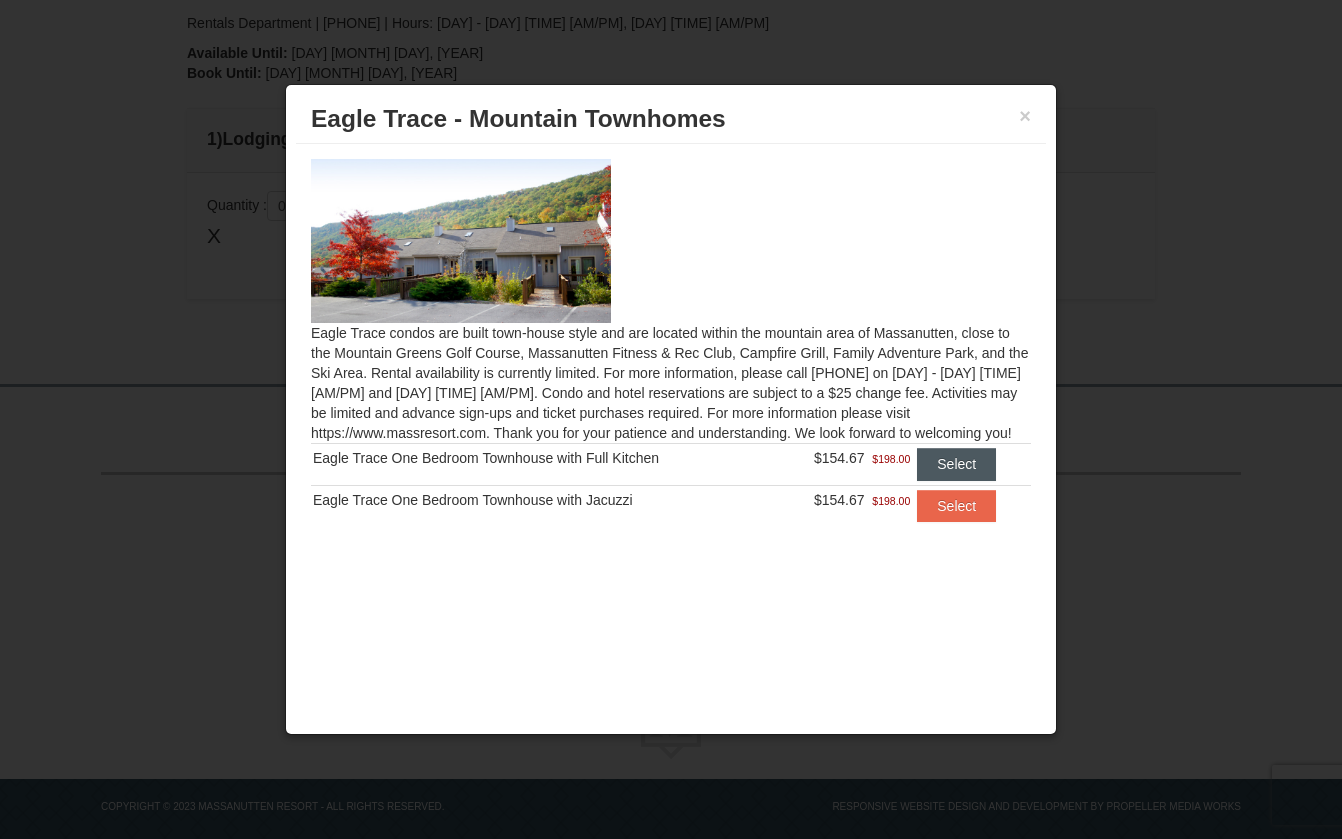 click on "Select" at bounding box center [956, 464] 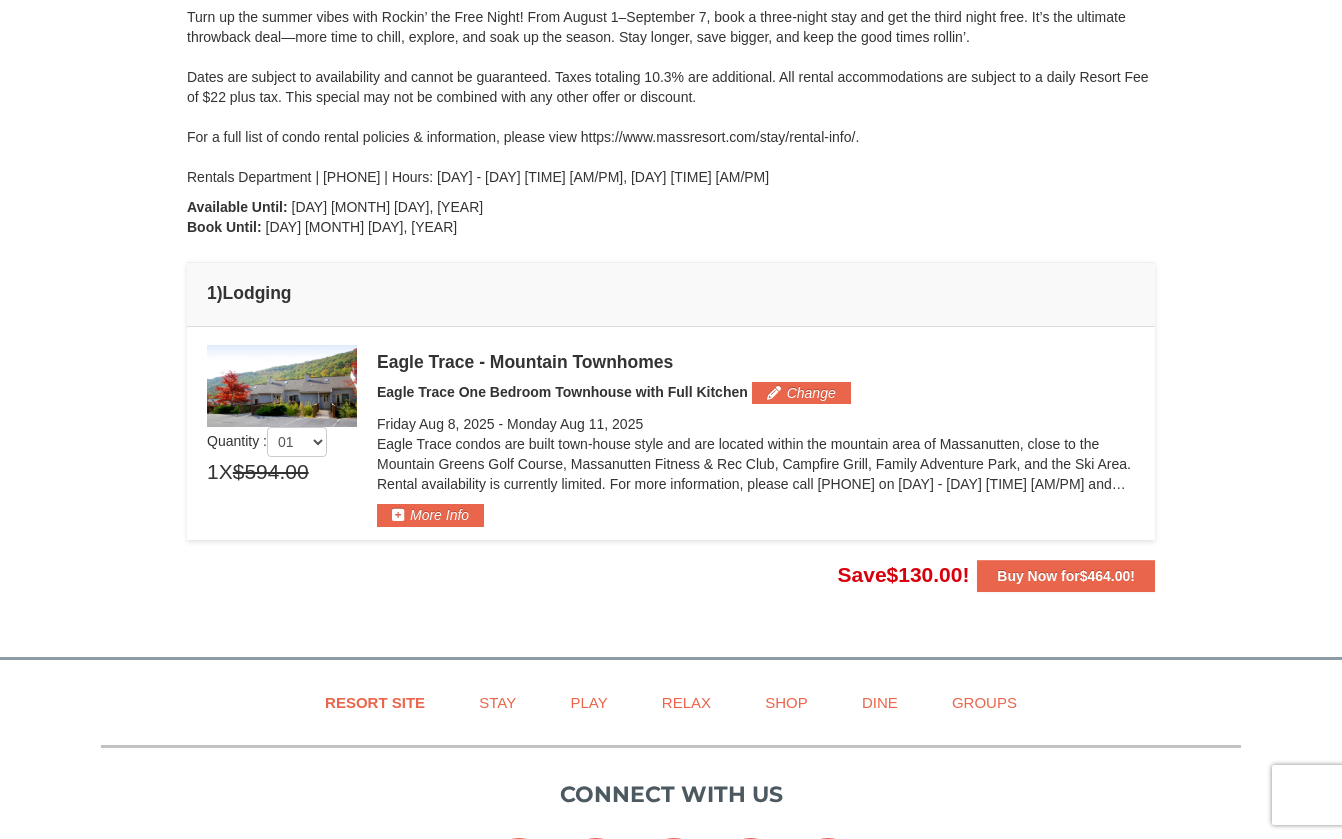 scroll, scrollTop: 271, scrollLeft: 0, axis: vertical 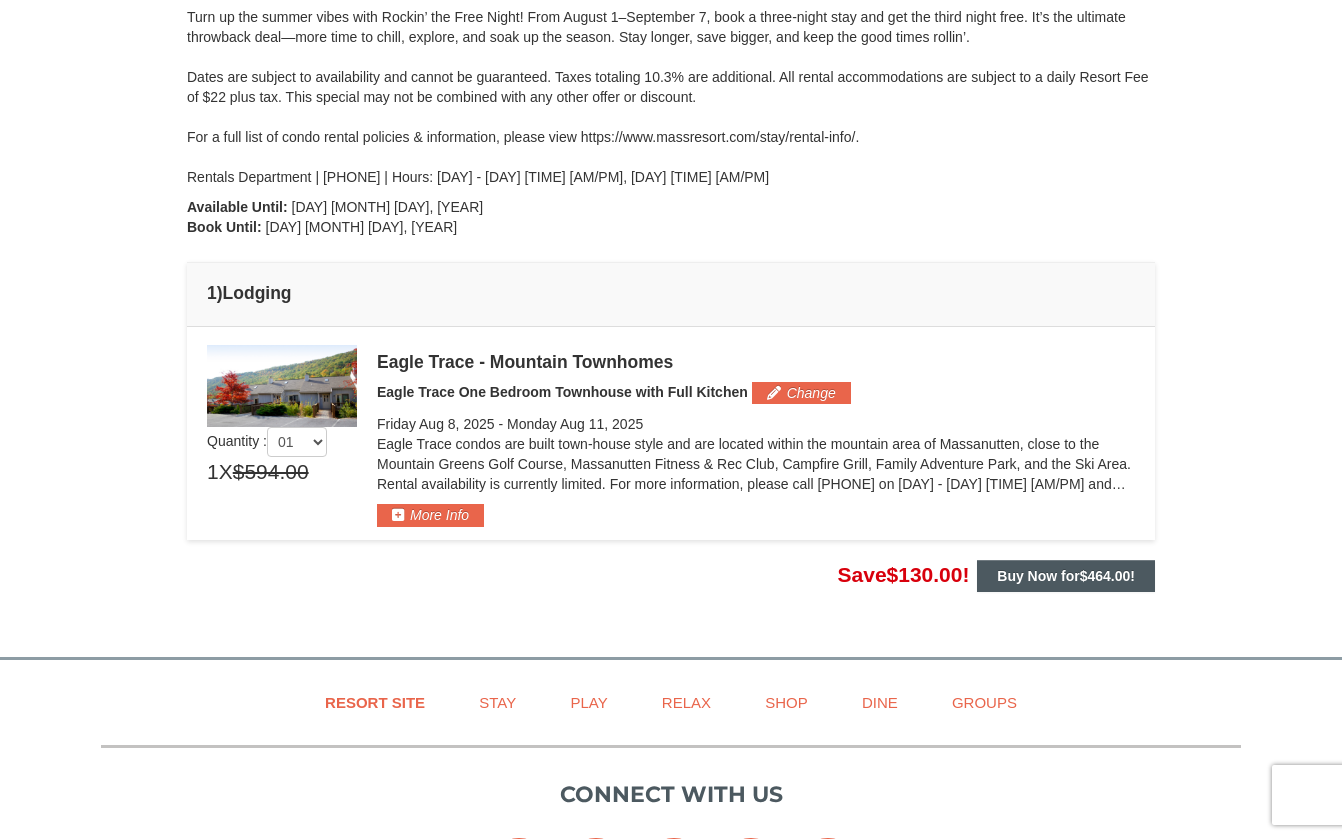 click on "Buy Now for
$464.00 !" at bounding box center (1066, 576) 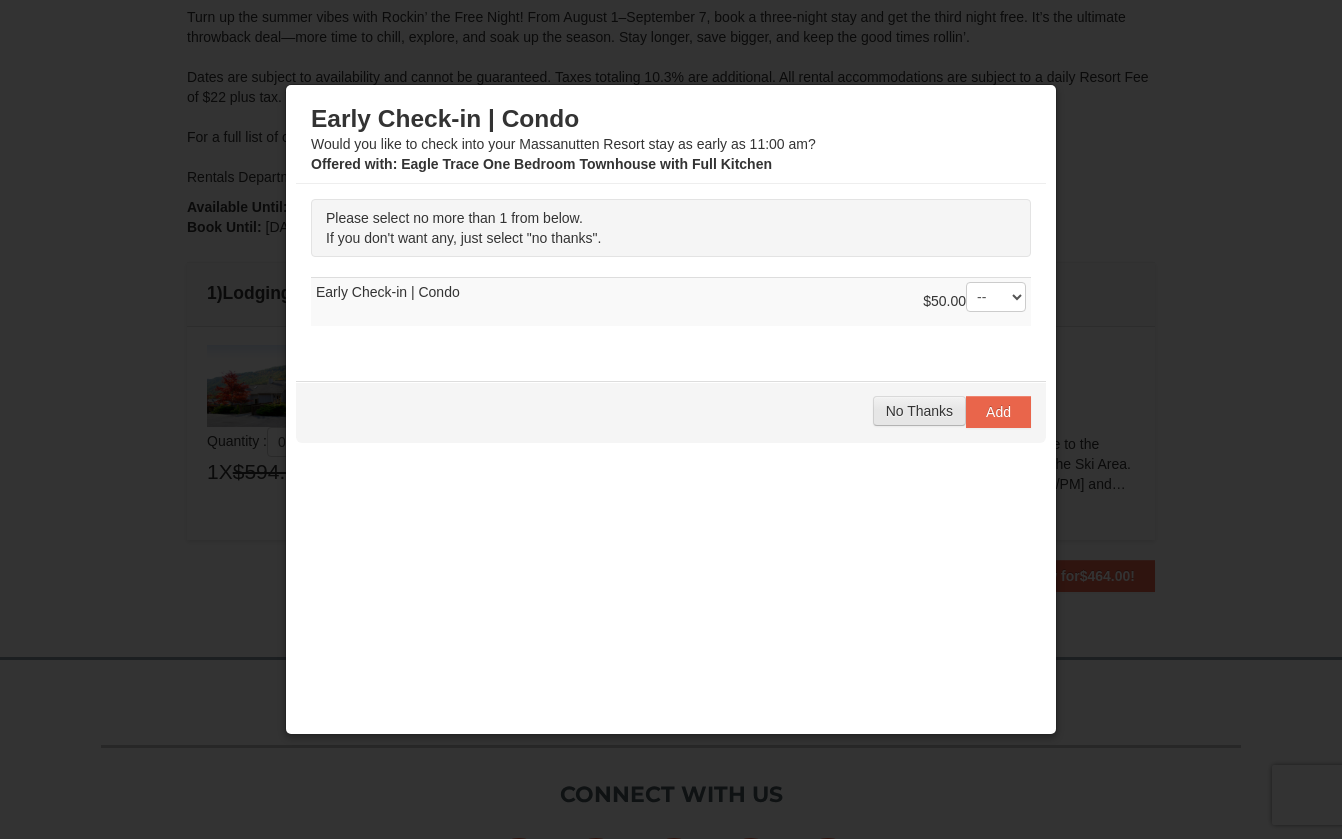 click on "No Thanks" at bounding box center (919, 411) 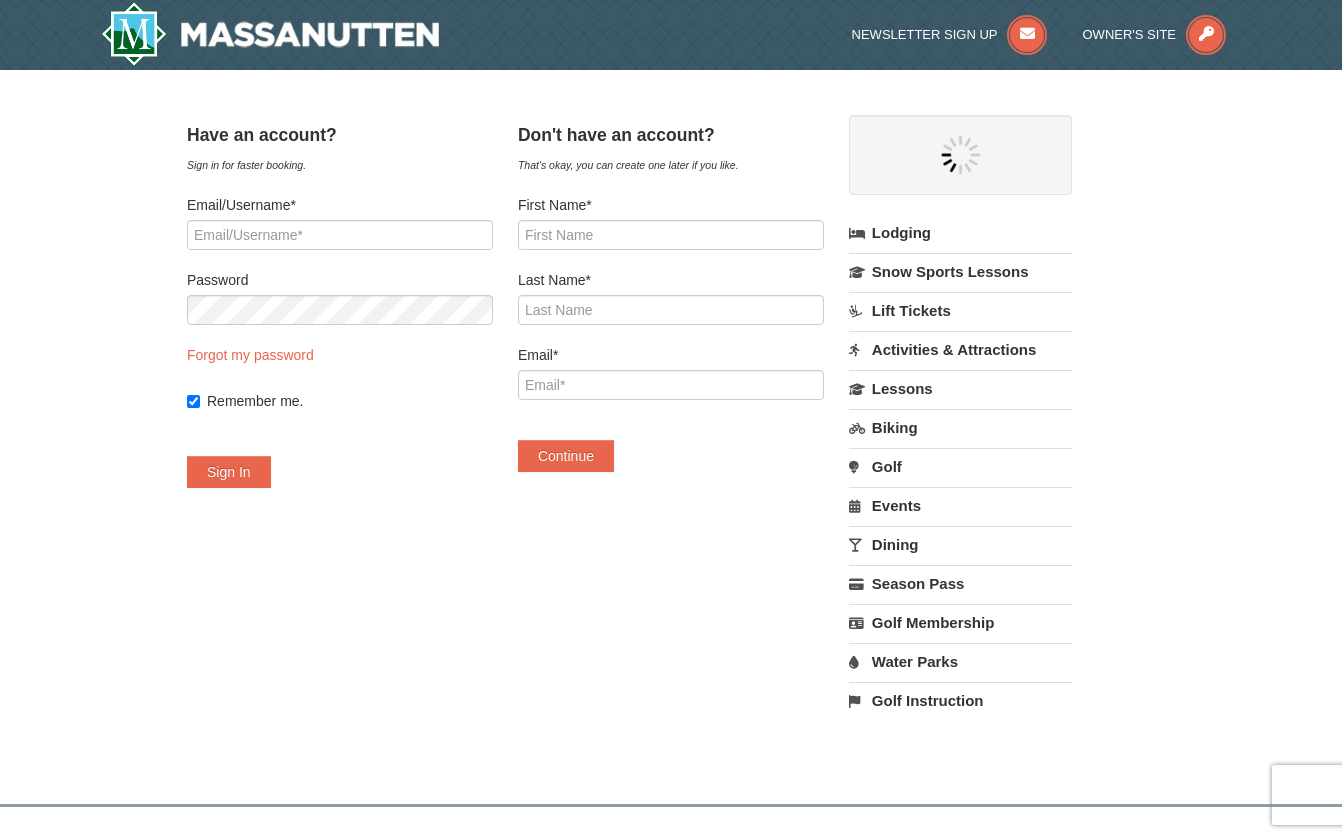scroll, scrollTop: 0, scrollLeft: 0, axis: both 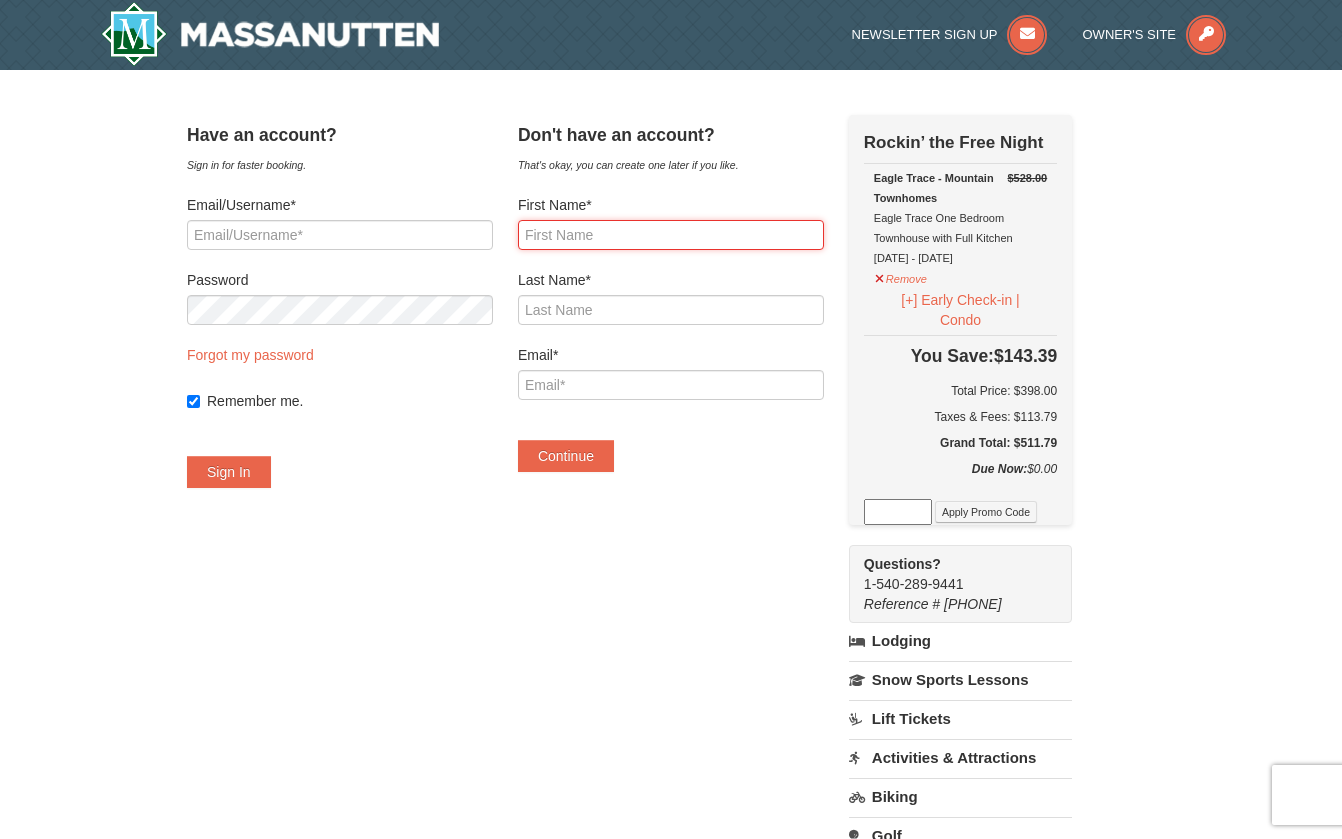 click on "First Name*" at bounding box center [671, 235] 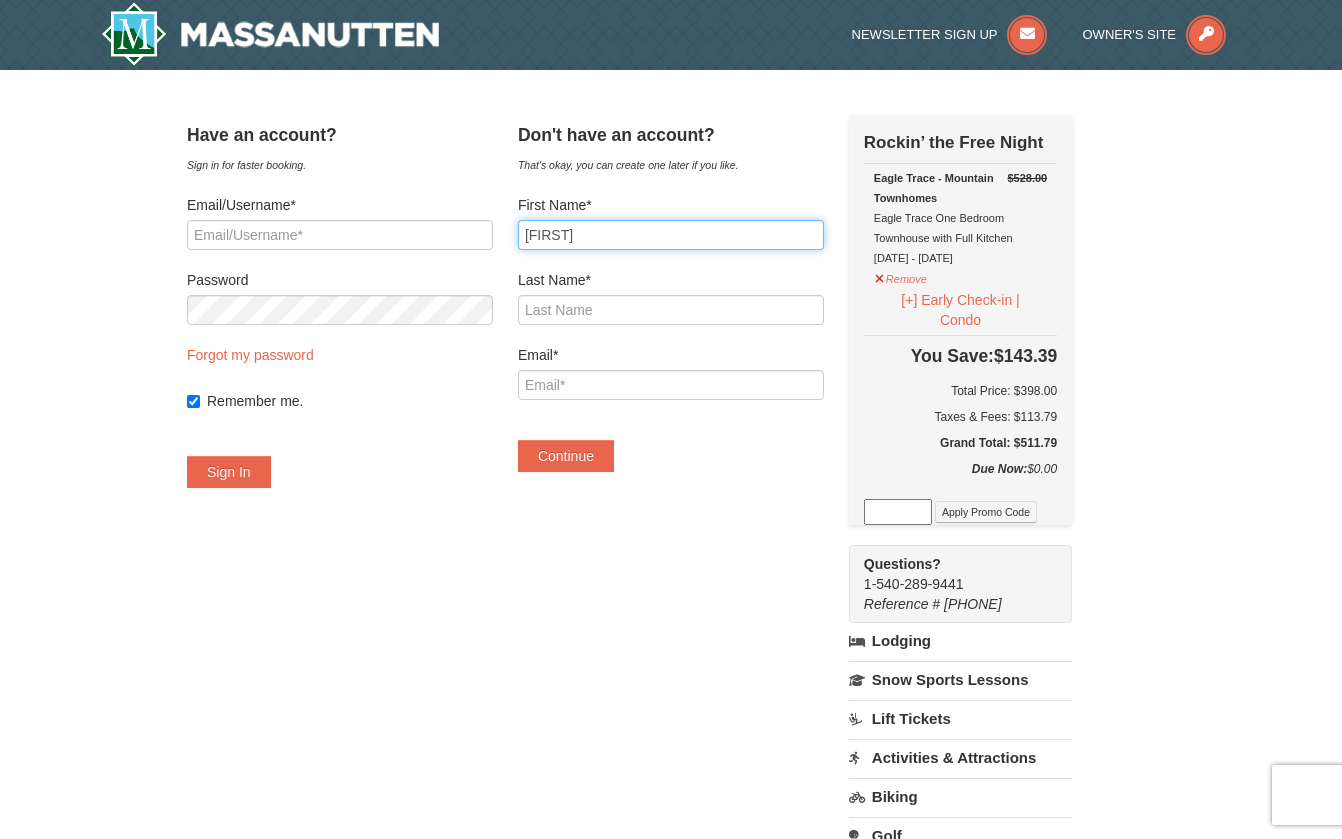 type on "[FIRST]" 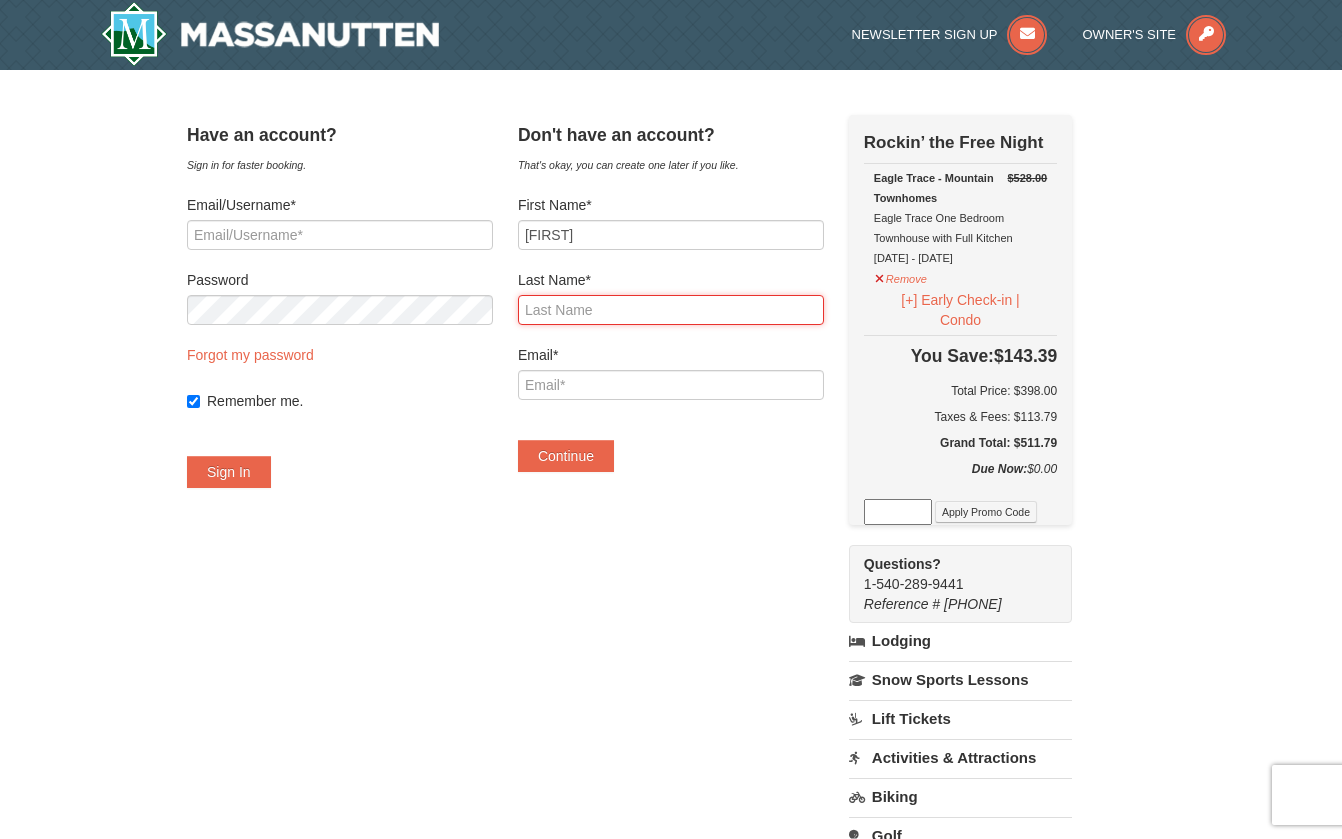 click on "Last Name*" at bounding box center (671, 310) 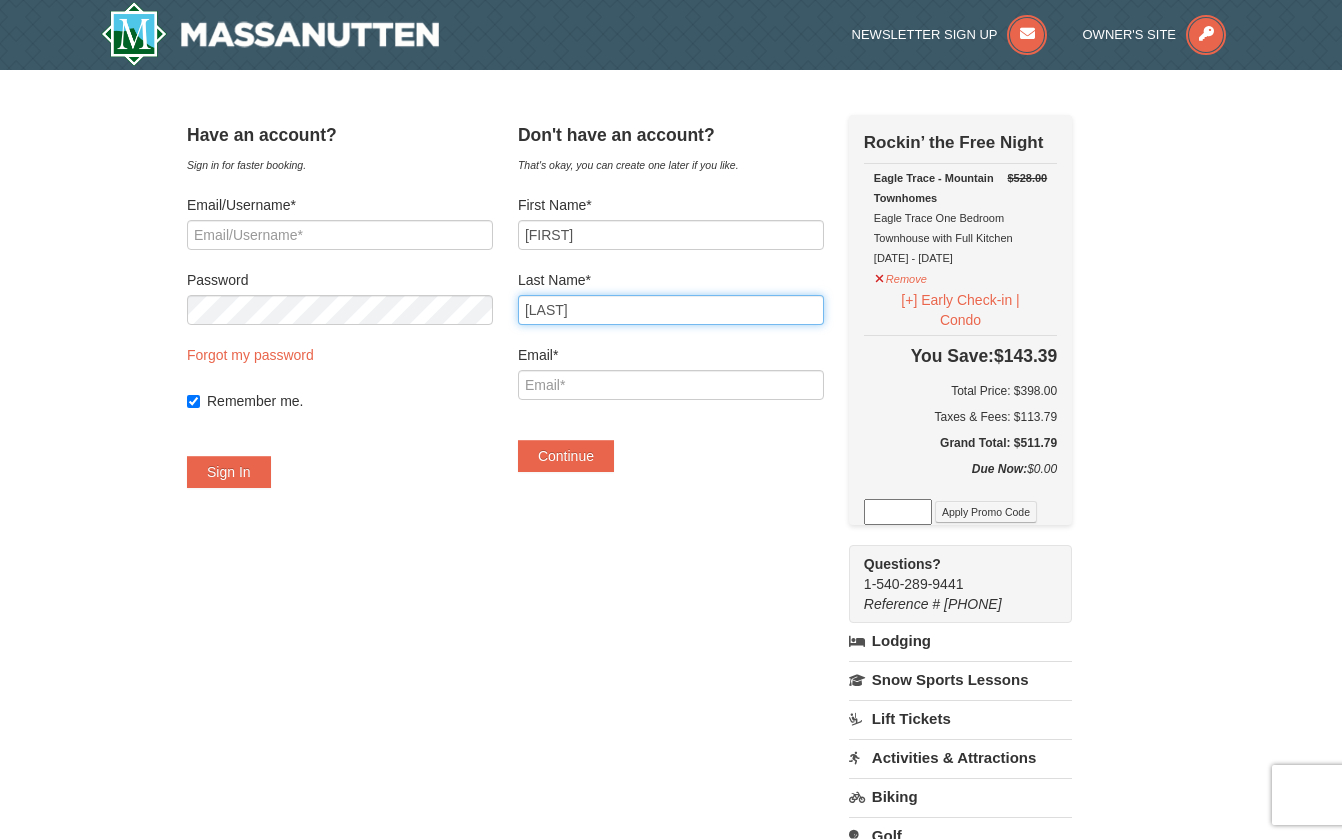 type on "[LAST]" 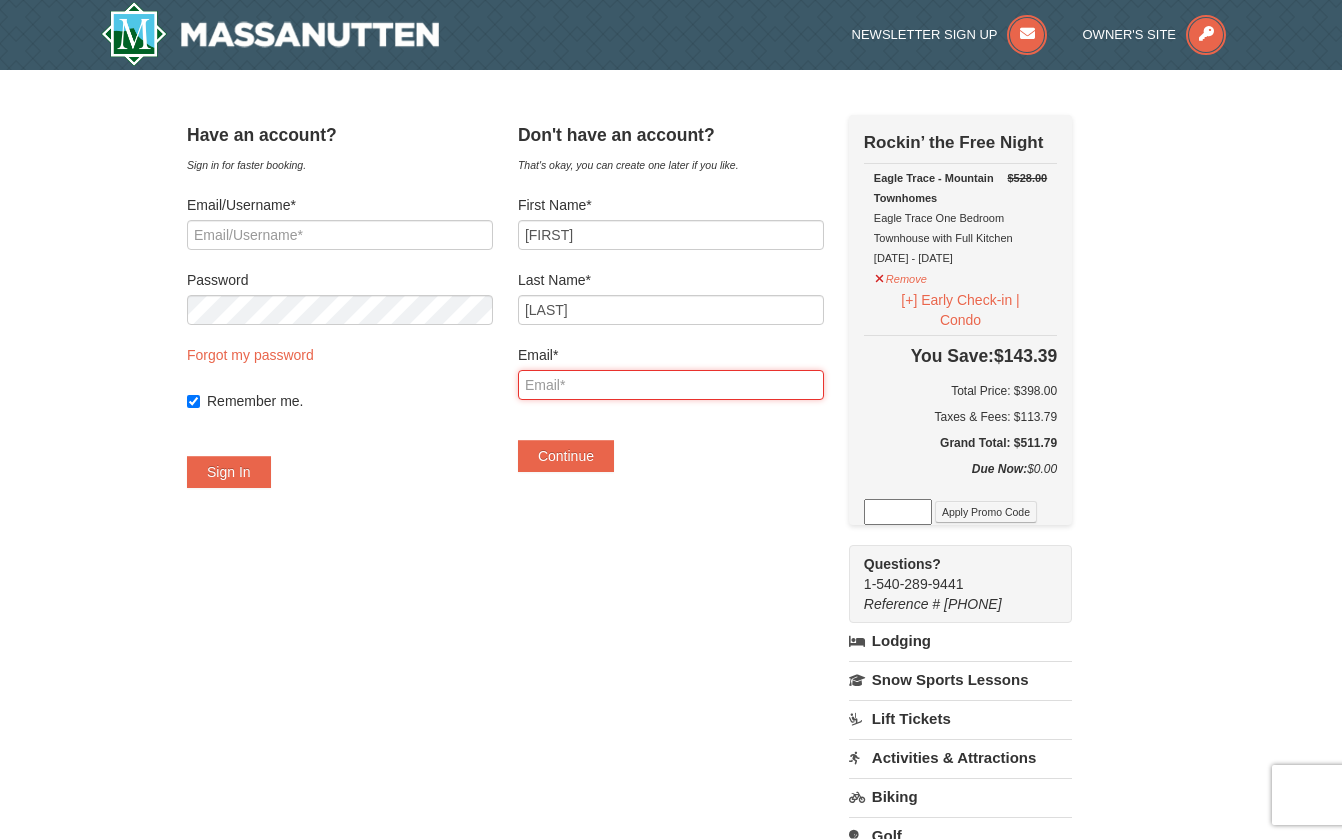 click on "Email*" at bounding box center [671, 385] 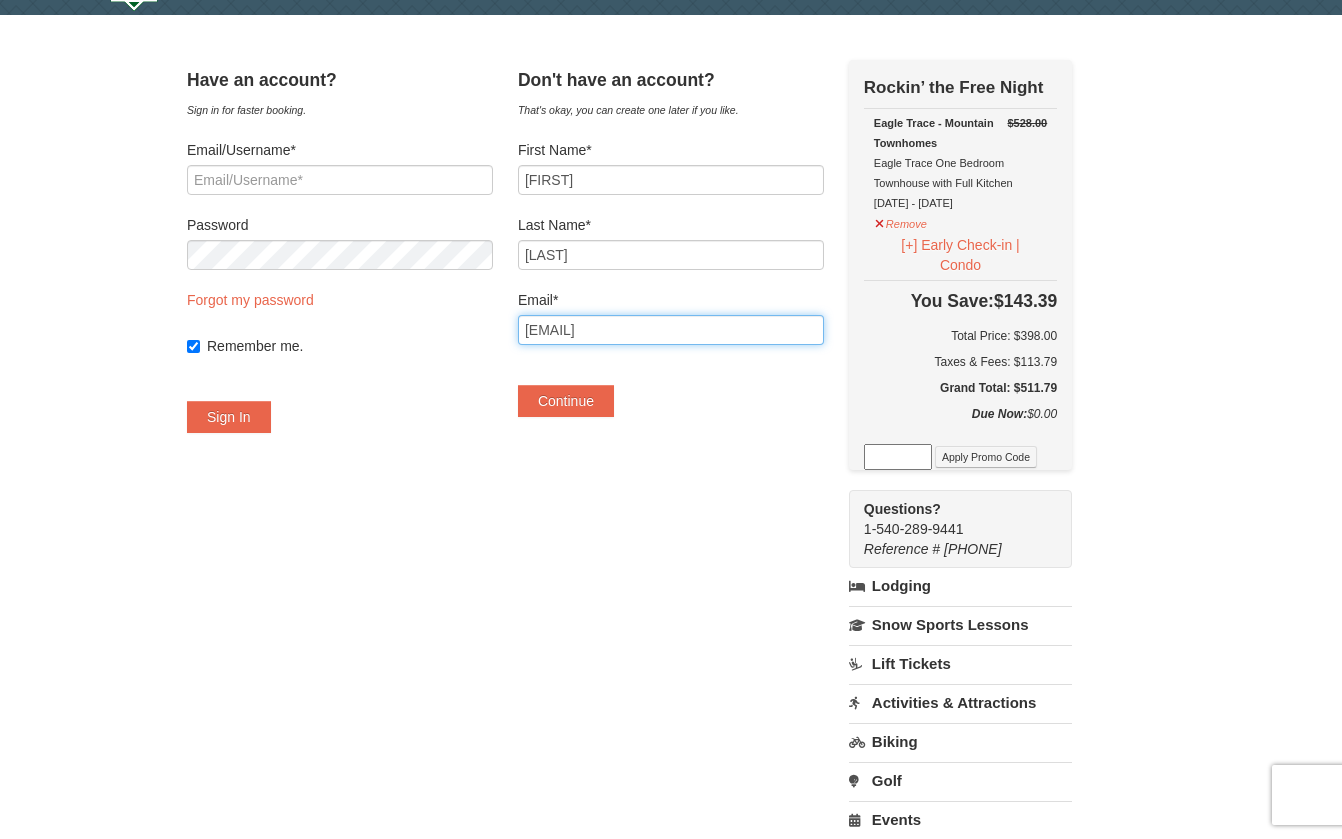 scroll, scrollTop: 55, scrollLeft: 0, axis: vertical 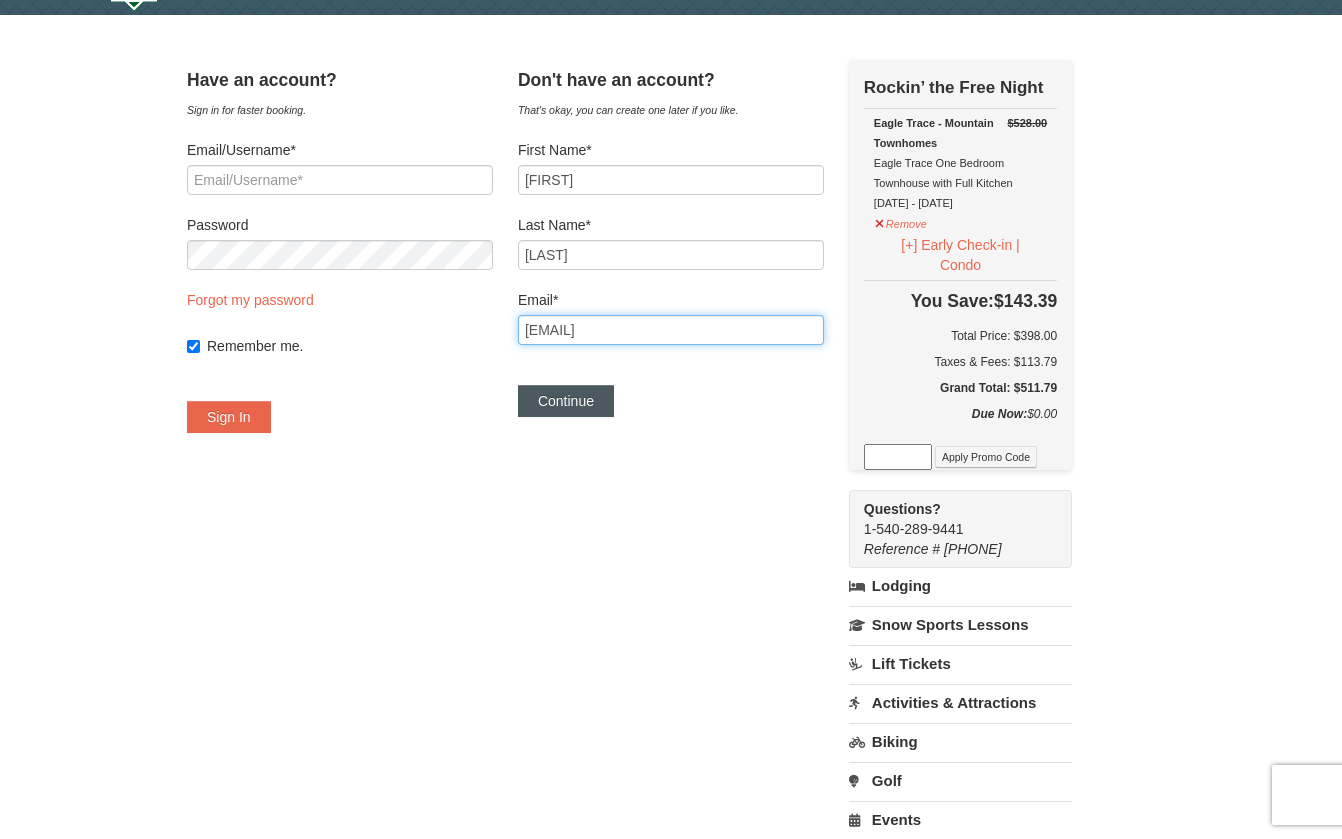 type on "yamakov@cox.net" 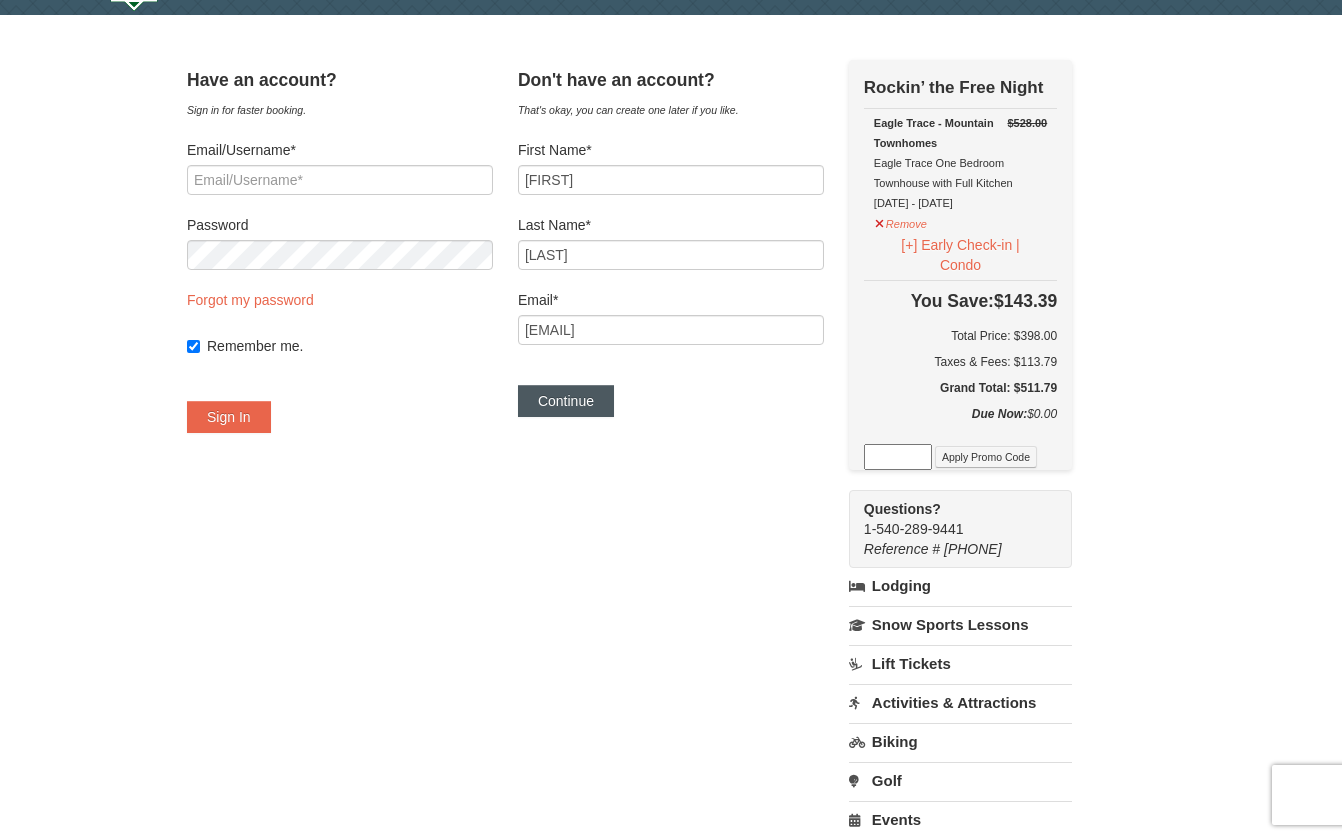 click on "Continue" at bounding box center (566, 401) 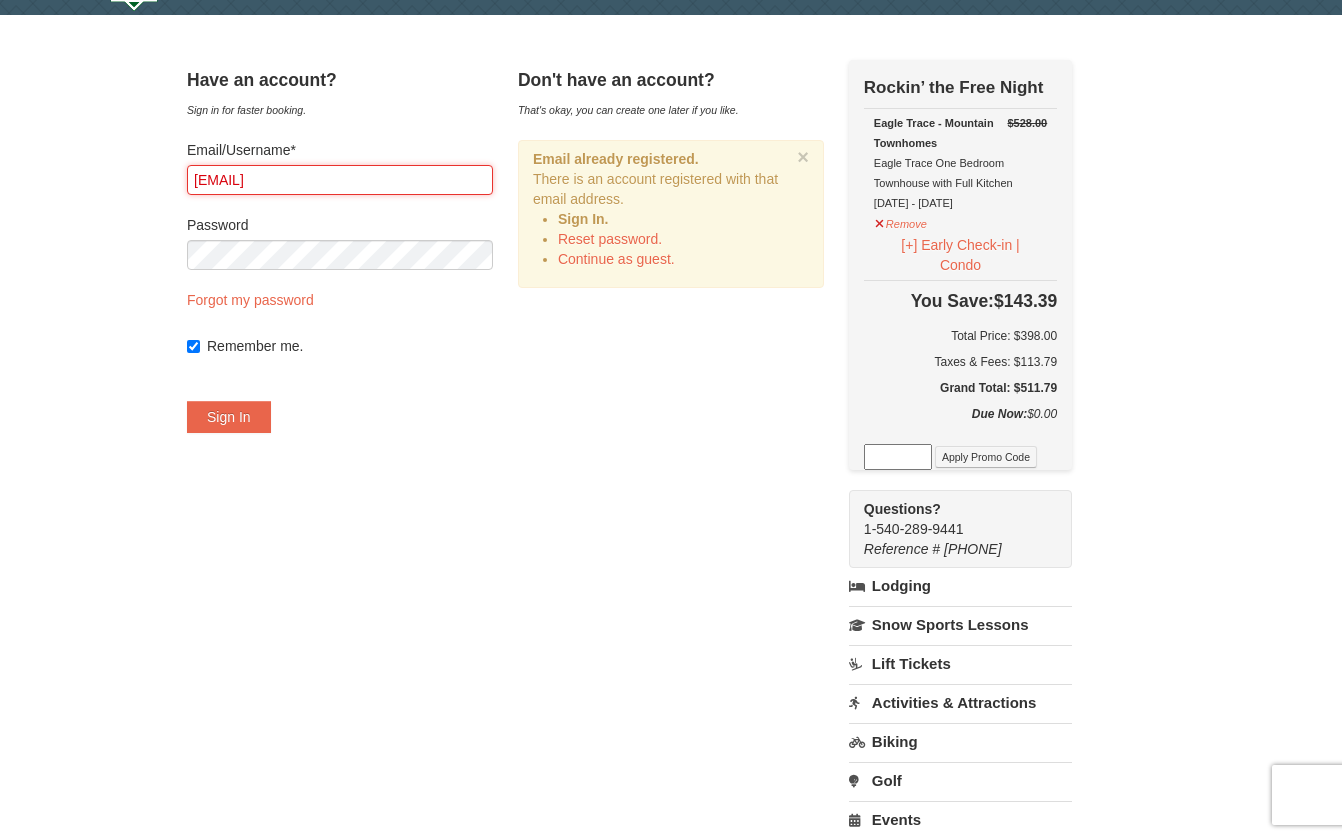 type on "yamakov@cox.net" 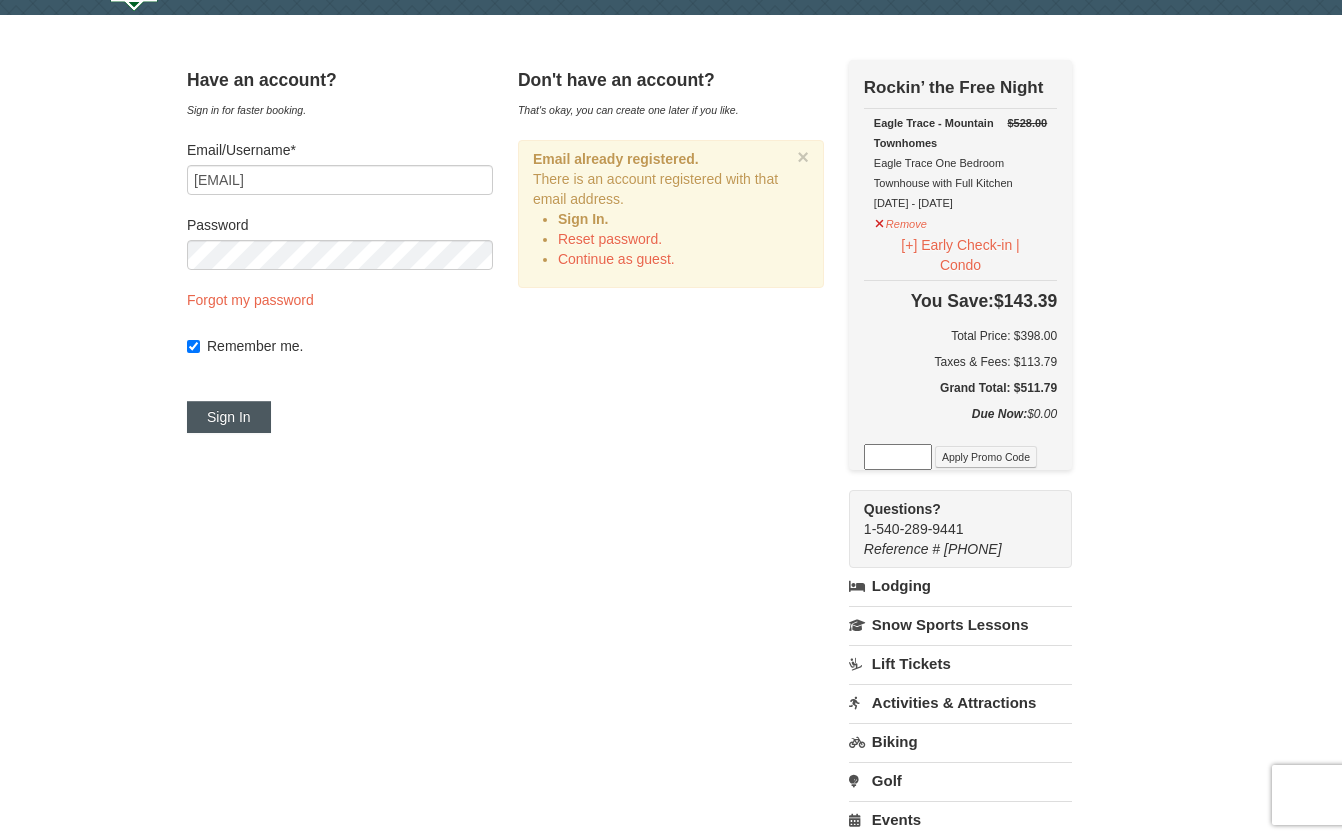 click on "Sign In" at bounding box center (229, 417) 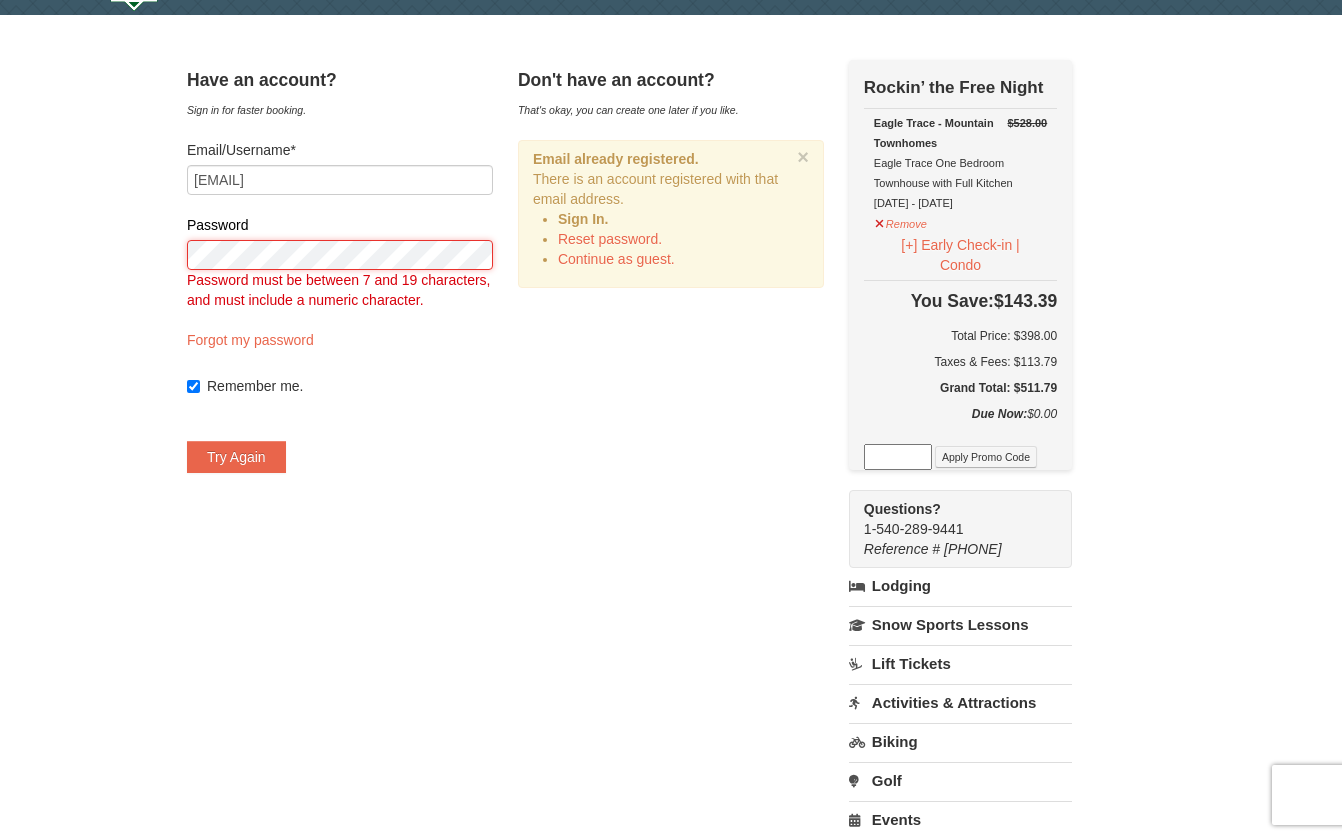 click on "×
Have an account?
Sign in for faster booking.
Email/Username*
yamakov@cox.net
Password
Password must be between 7 and 19 characters, and must include a numeric character.
Forgot my password
Remember me. Try Again" at bounding box center [671, 556] 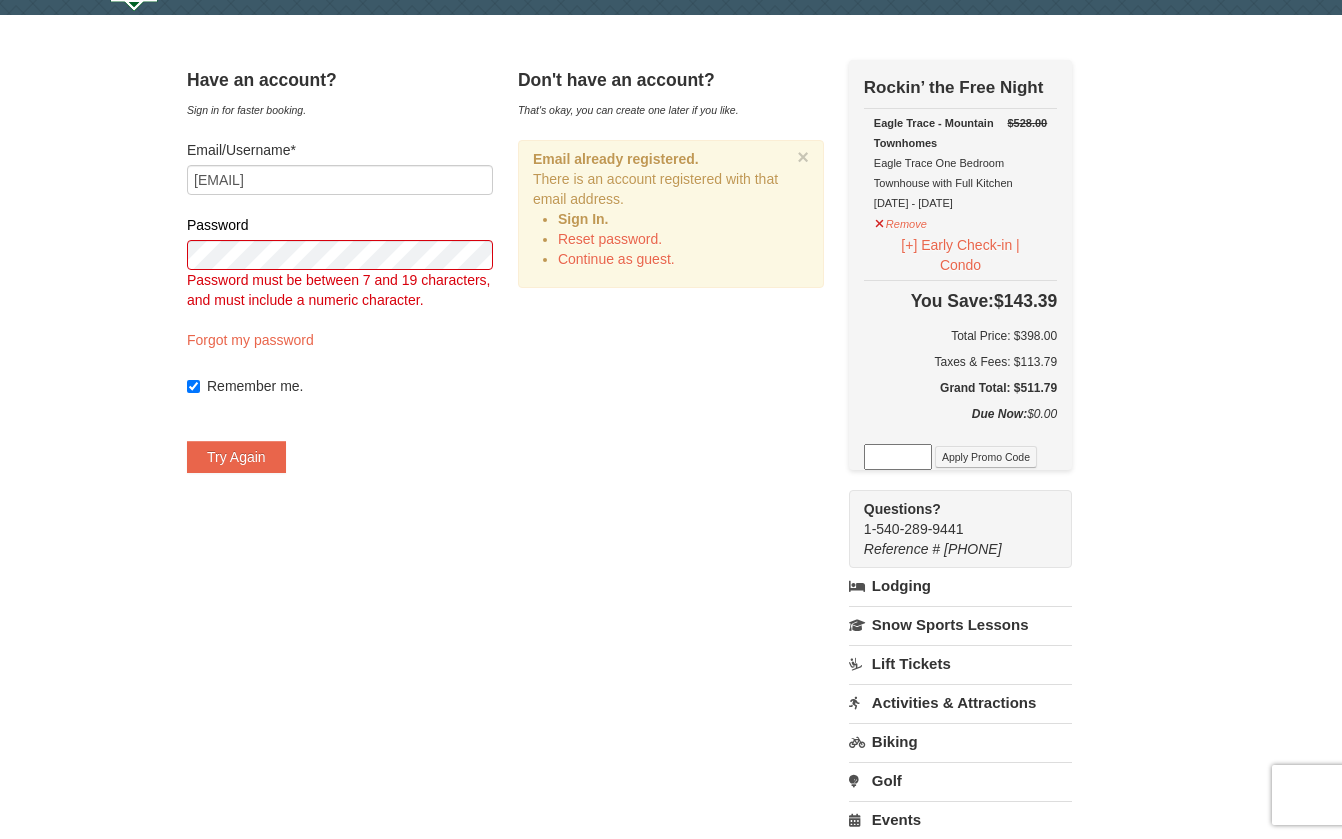 click on "Have an account?
Sign in for faster booking.
Email/Username*
yamakov@cox.net
Password
Password must be between 7 and 19 characters, and must include a numeric character.
Forgot my password
Remember me.
Try Again" at bounding box center (340, 276) 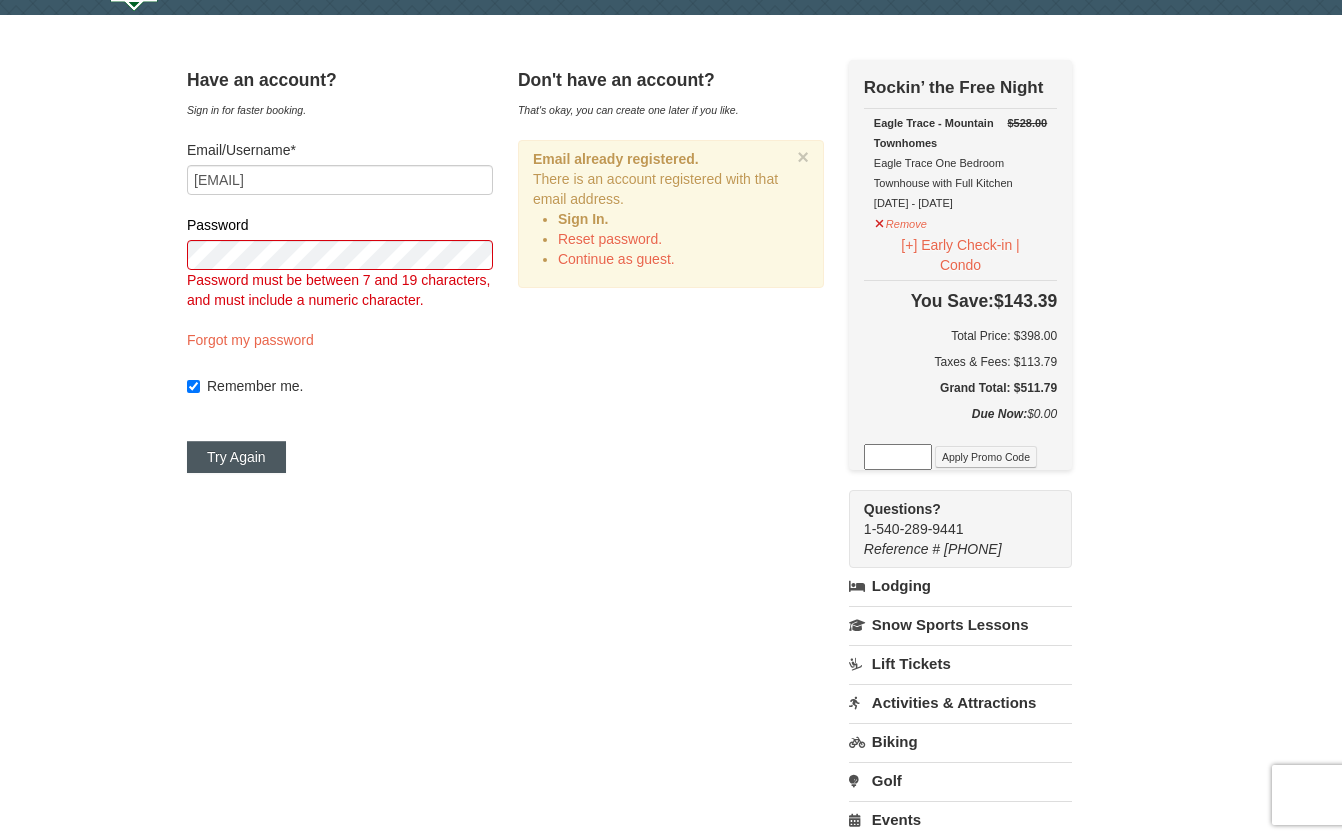 click on "Try Again" at bounding box center (236, 457) 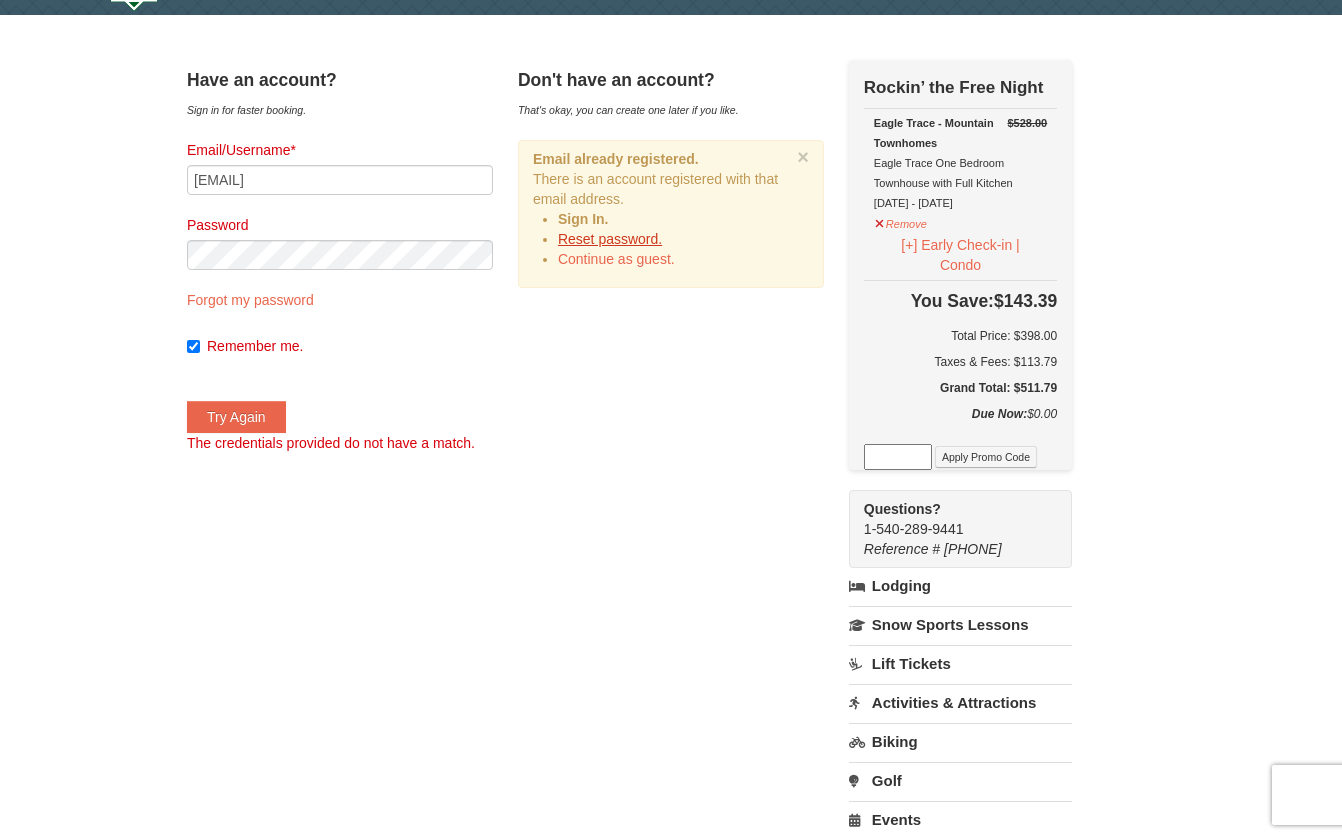 click on "Reset password." at bounding box center (610, 239) 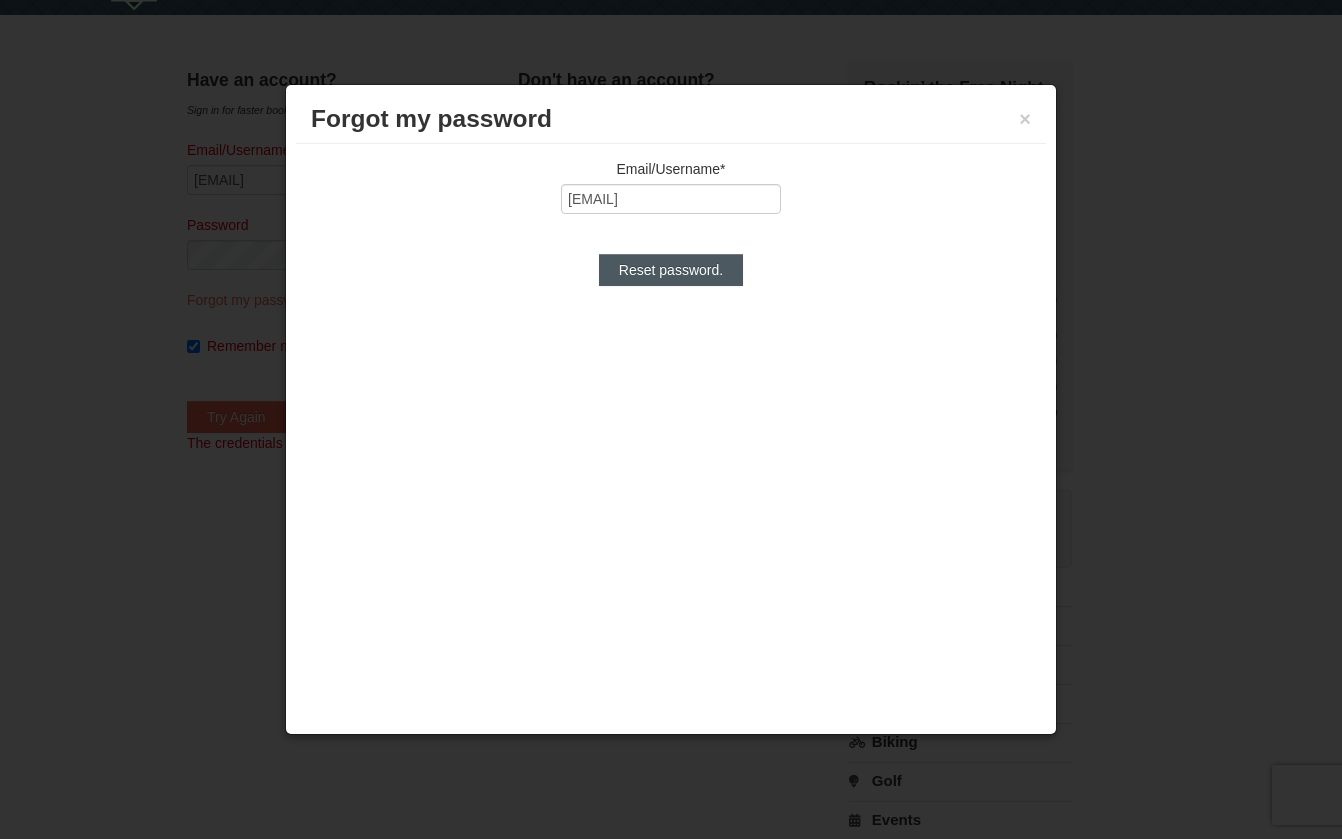 click on "Reset password." at bounding box center (671, 270) 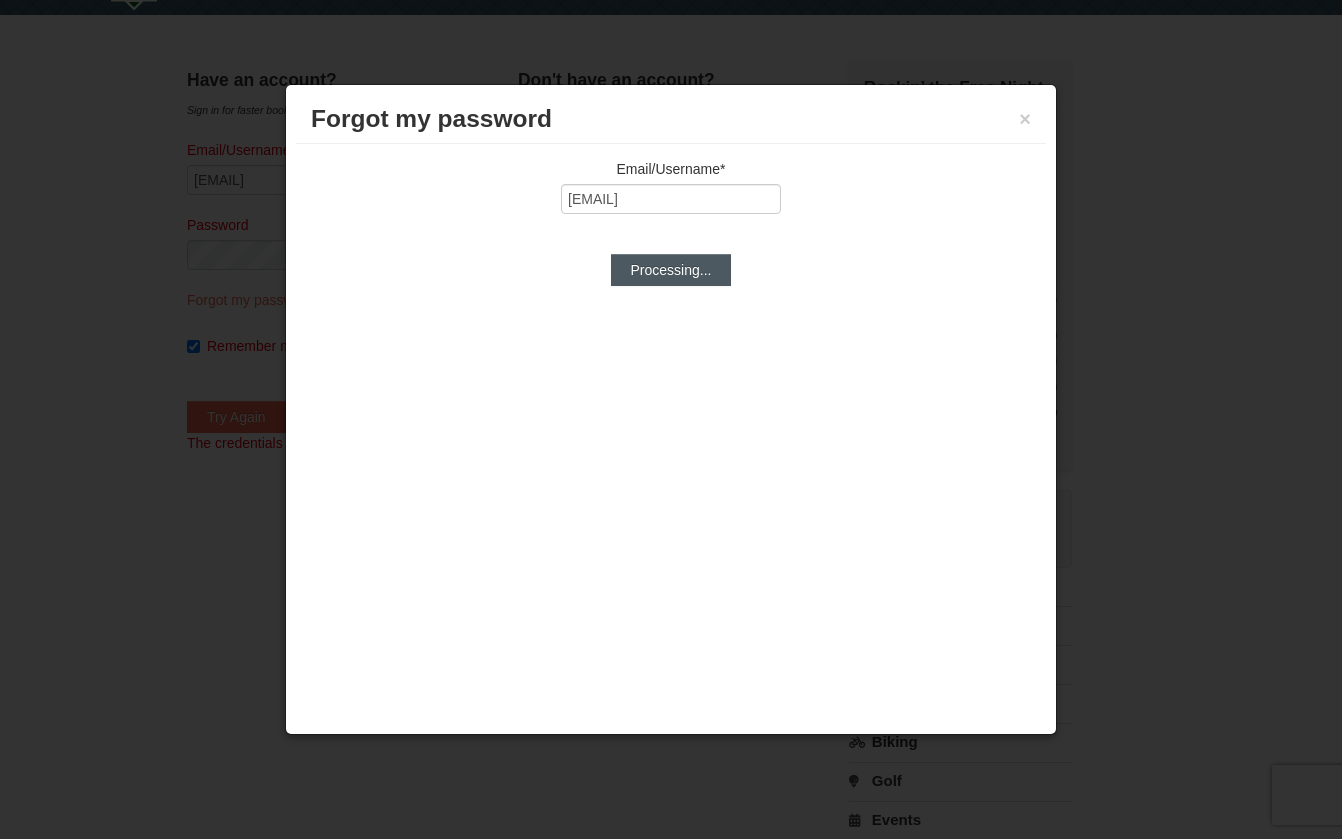 type on "yamakov@cox.net" 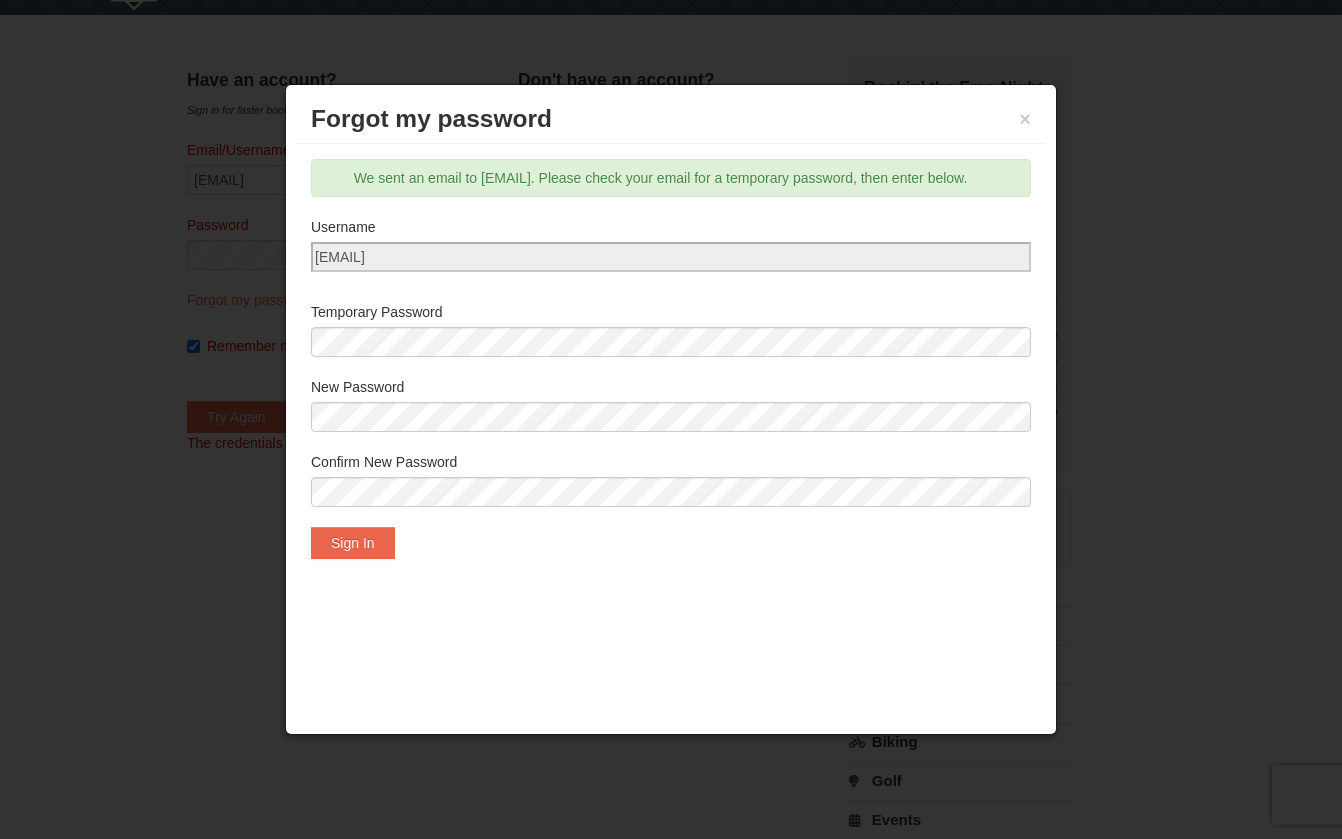 click on "New Password" at bounding box center [671, 387] 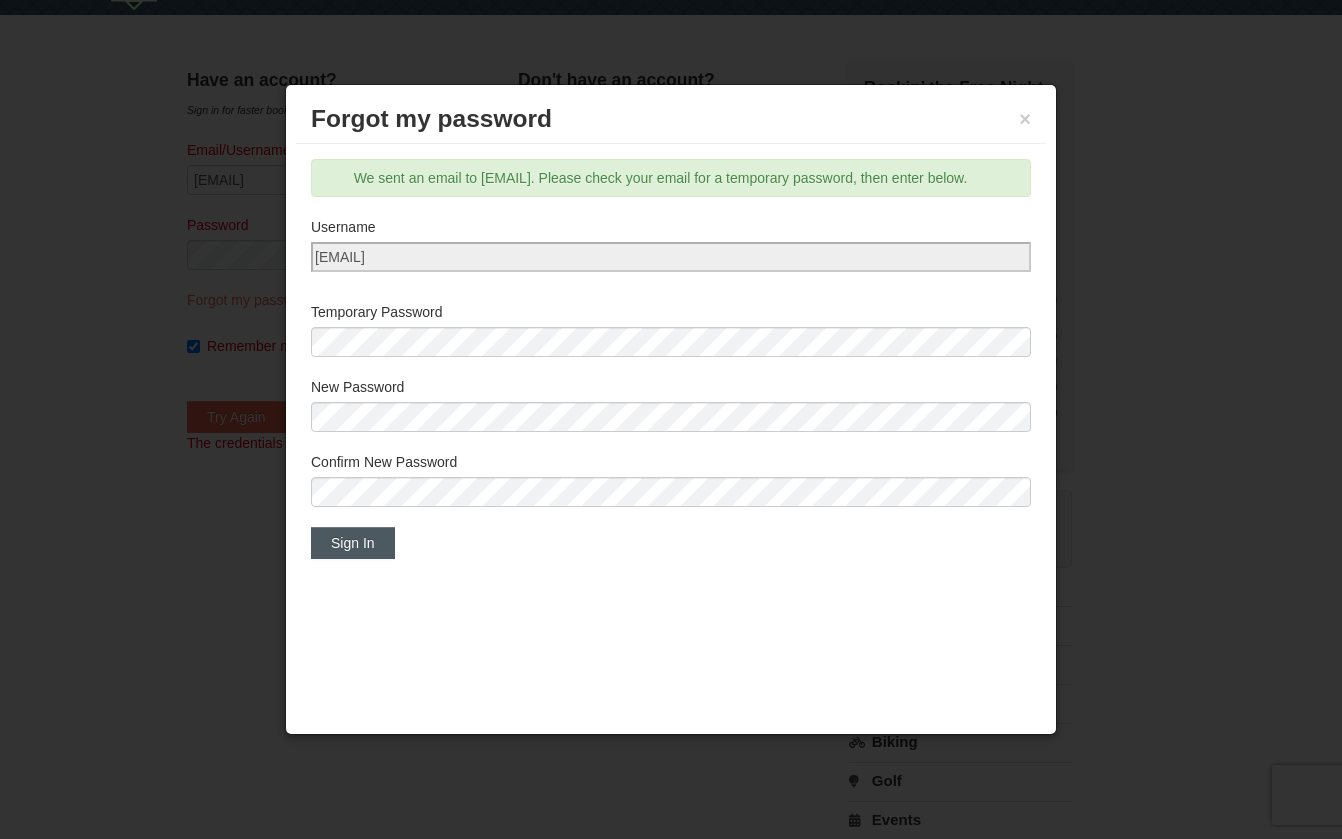 click on "Sign In" at bounding box center [353, 543] 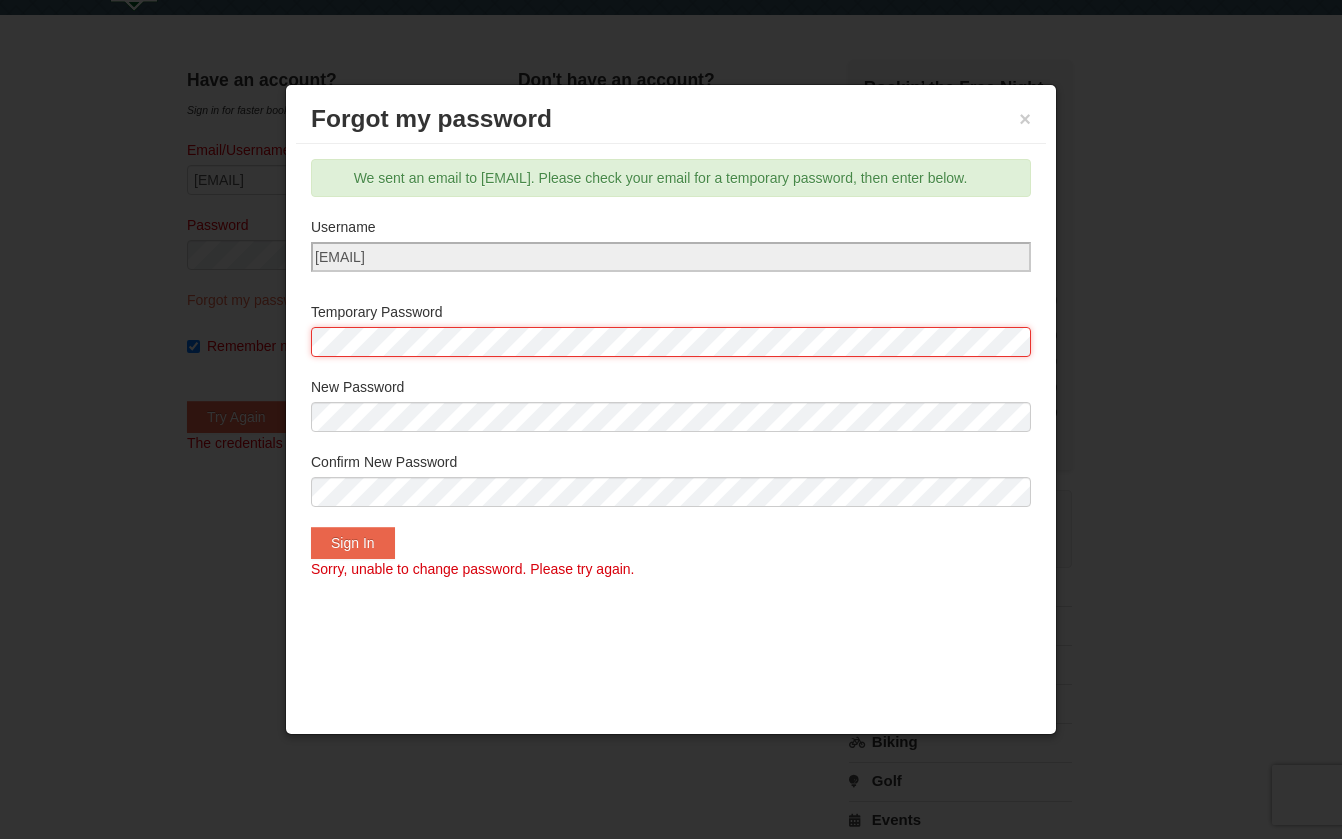 click on "Browser Not Supported
We notice you are using a browser which will not provide the best experience. We recommend using newer versions Chrome, Firefox, and Edge.
Chrome
Firefox
Edge
Safari
Select your preferred browser above to download.
Continue Anyway
Skip to Main Content
Skip to Main Content
Newsletter Sign Up
Owner's Site
×" at bounding box center (671, 771) 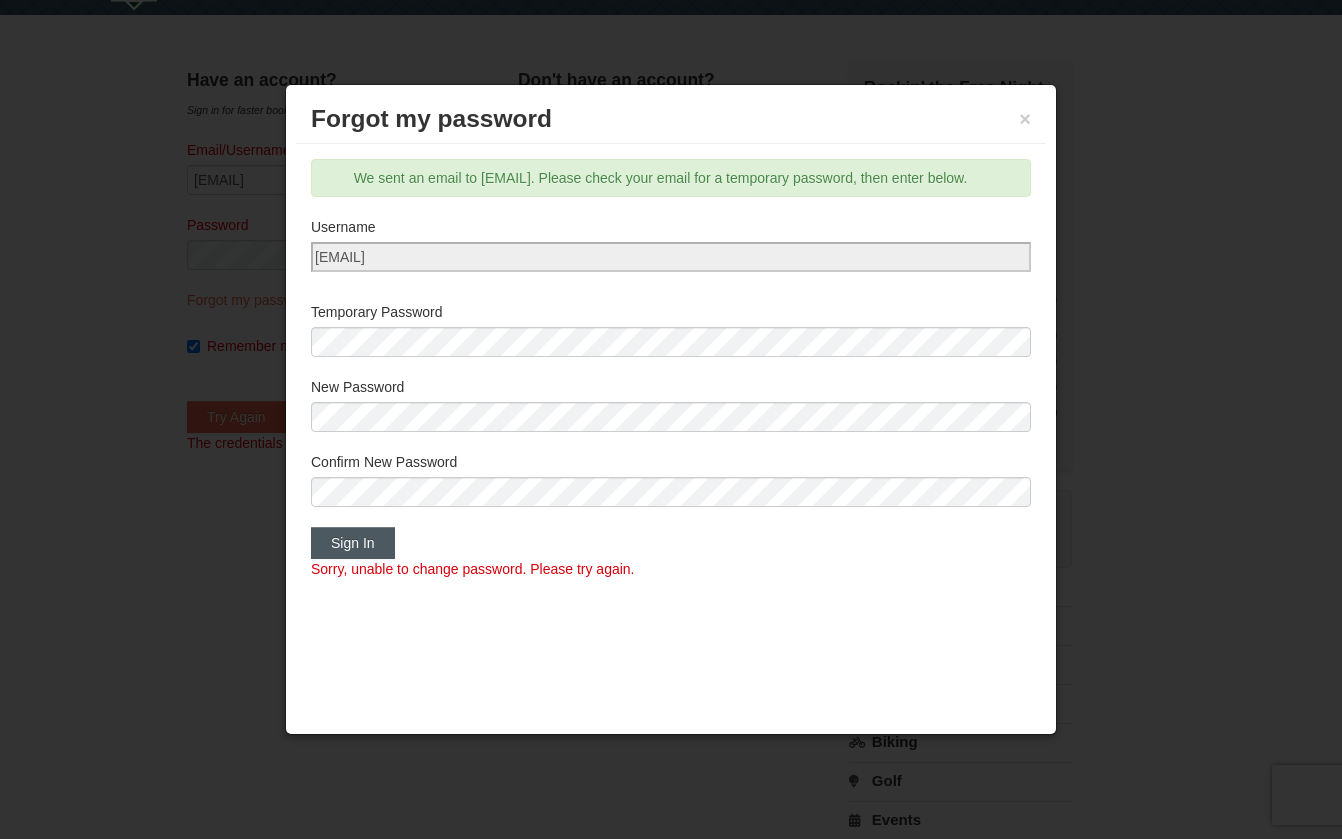 click on "Sign In" at bounding box center [353, 543] 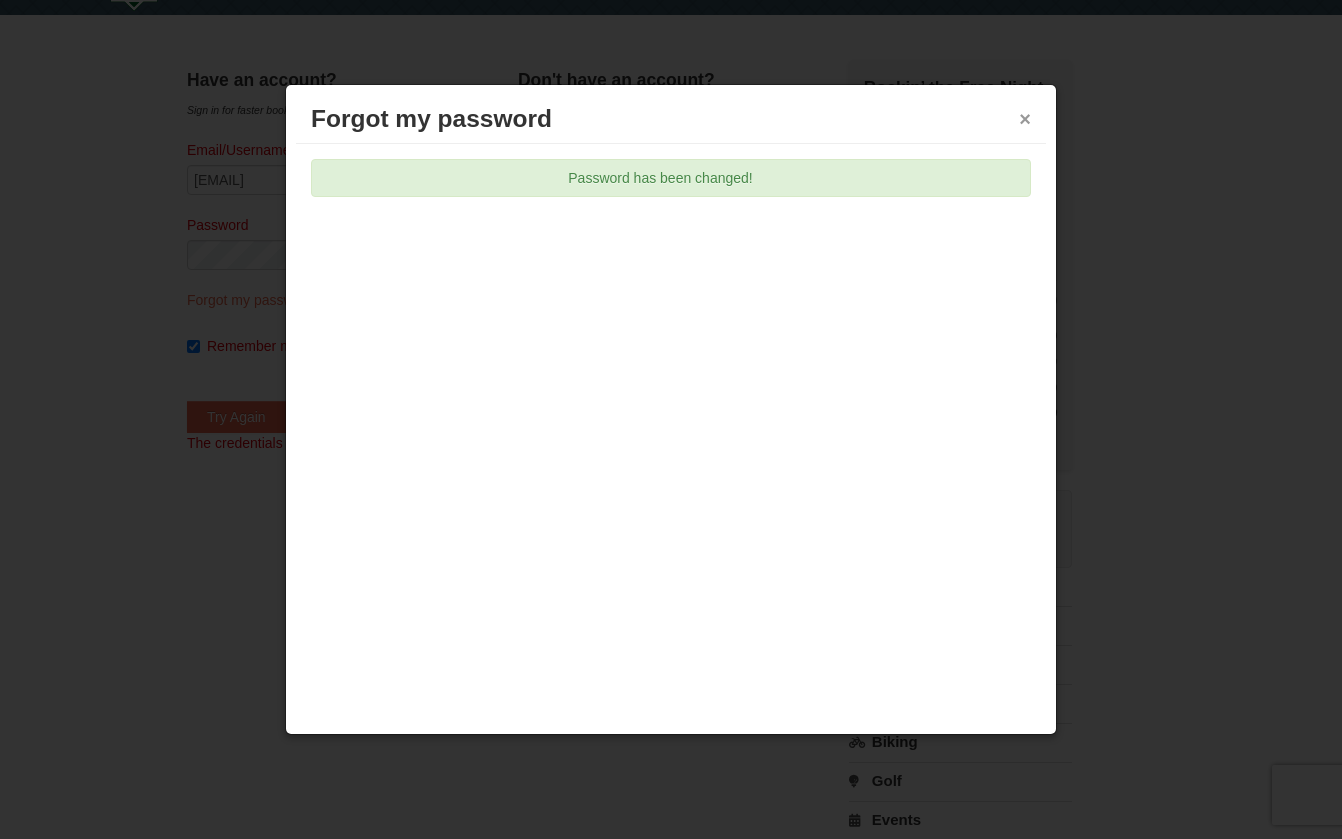 click on "×" at bounding box center (1025, 119) 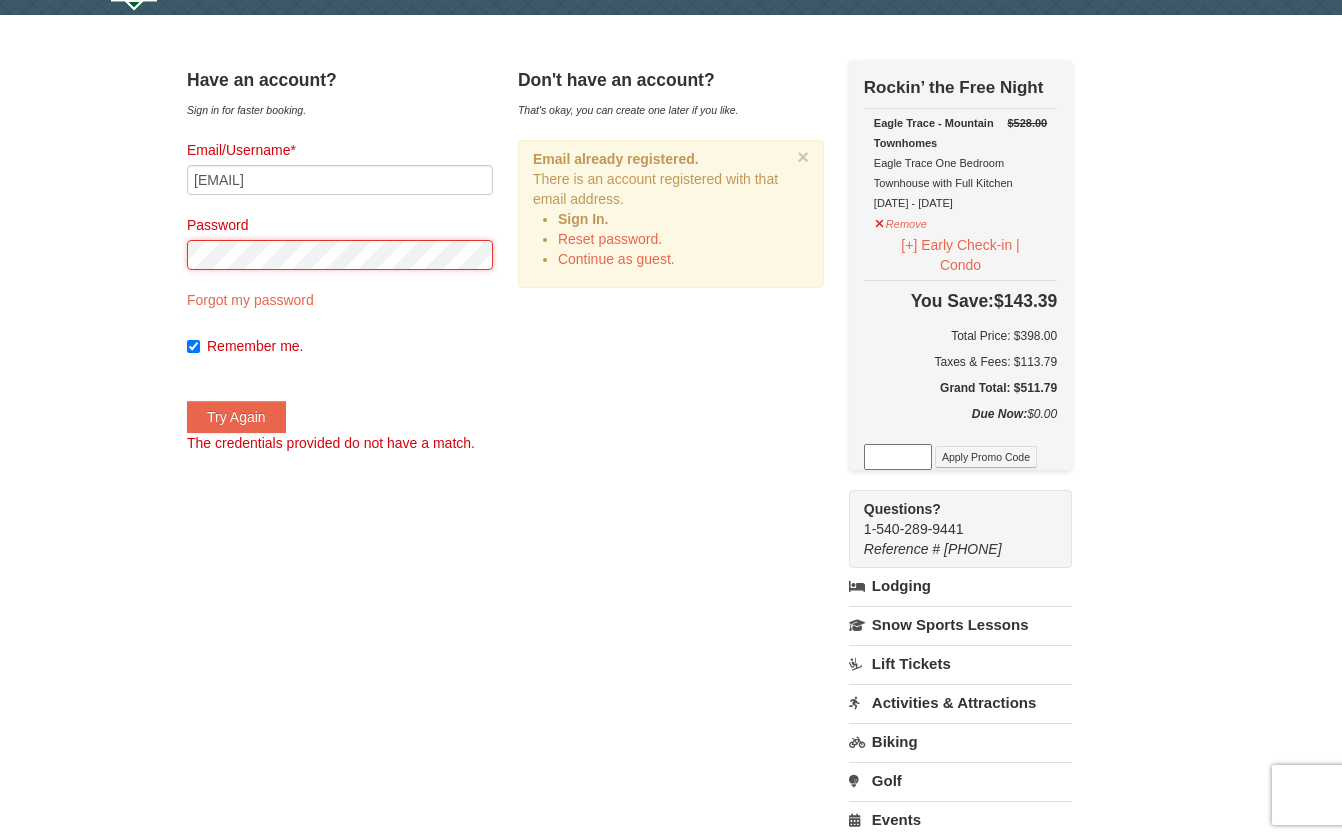 click on "×
Have an account?
Sign in for faster booking.
Email/Username*
yamakov@cox.net
Password
Password must be between 7 and 19 characters, and must include a numeric character.
Forgot my password
Remember me. Try Again" at bounding box center [671, 556] 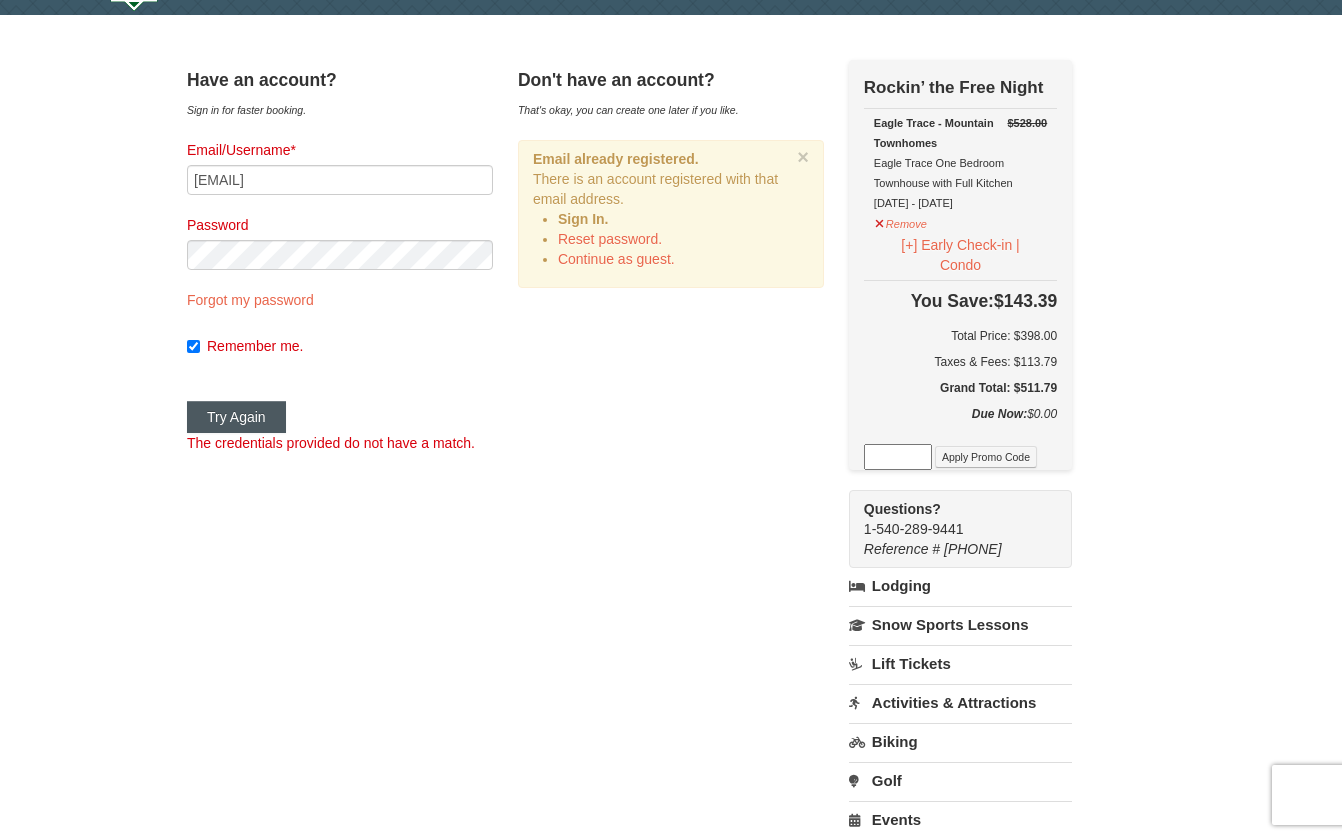 click on "Try Again" at bounding box center (236, 417) 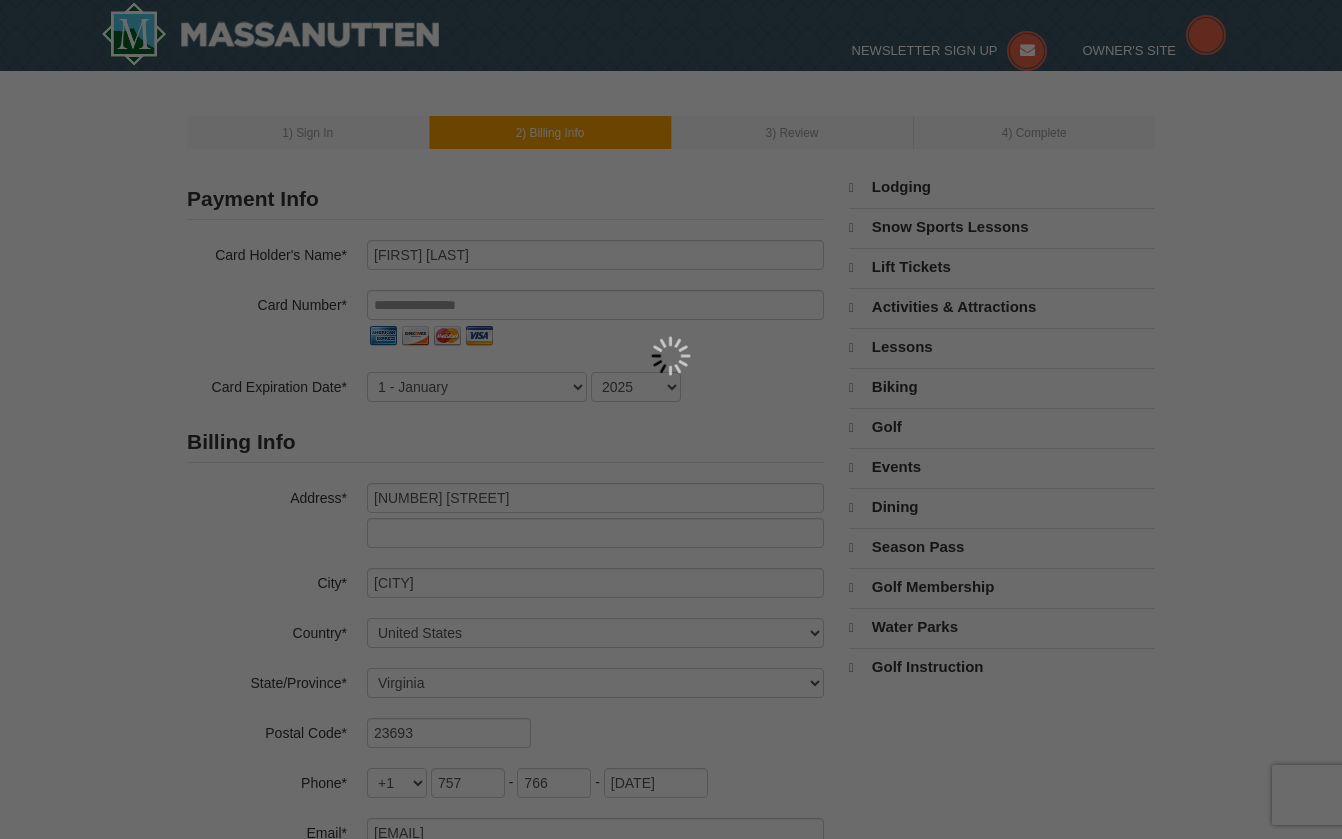 select on "VA" 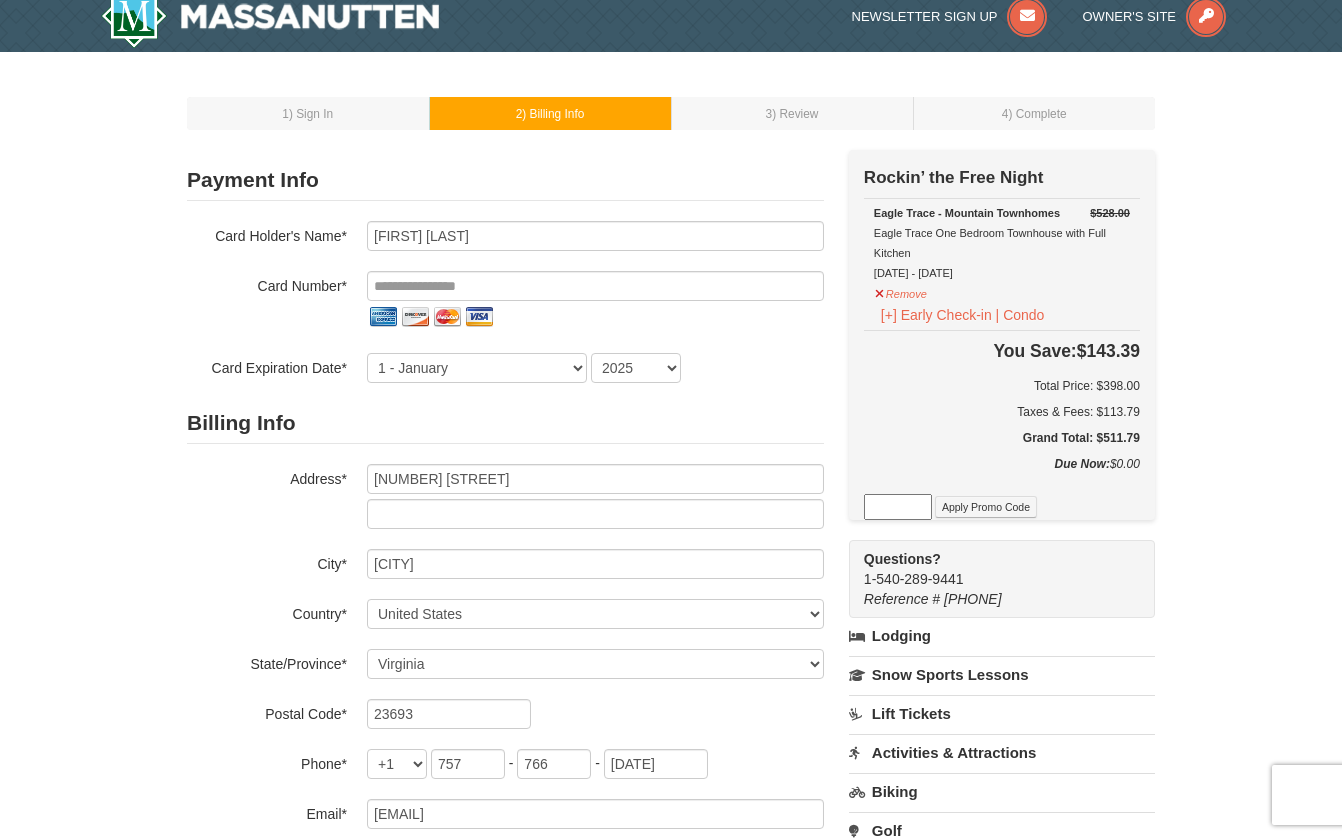 scroll, scrollTop: 0, scrollLeft: 0, axis: both 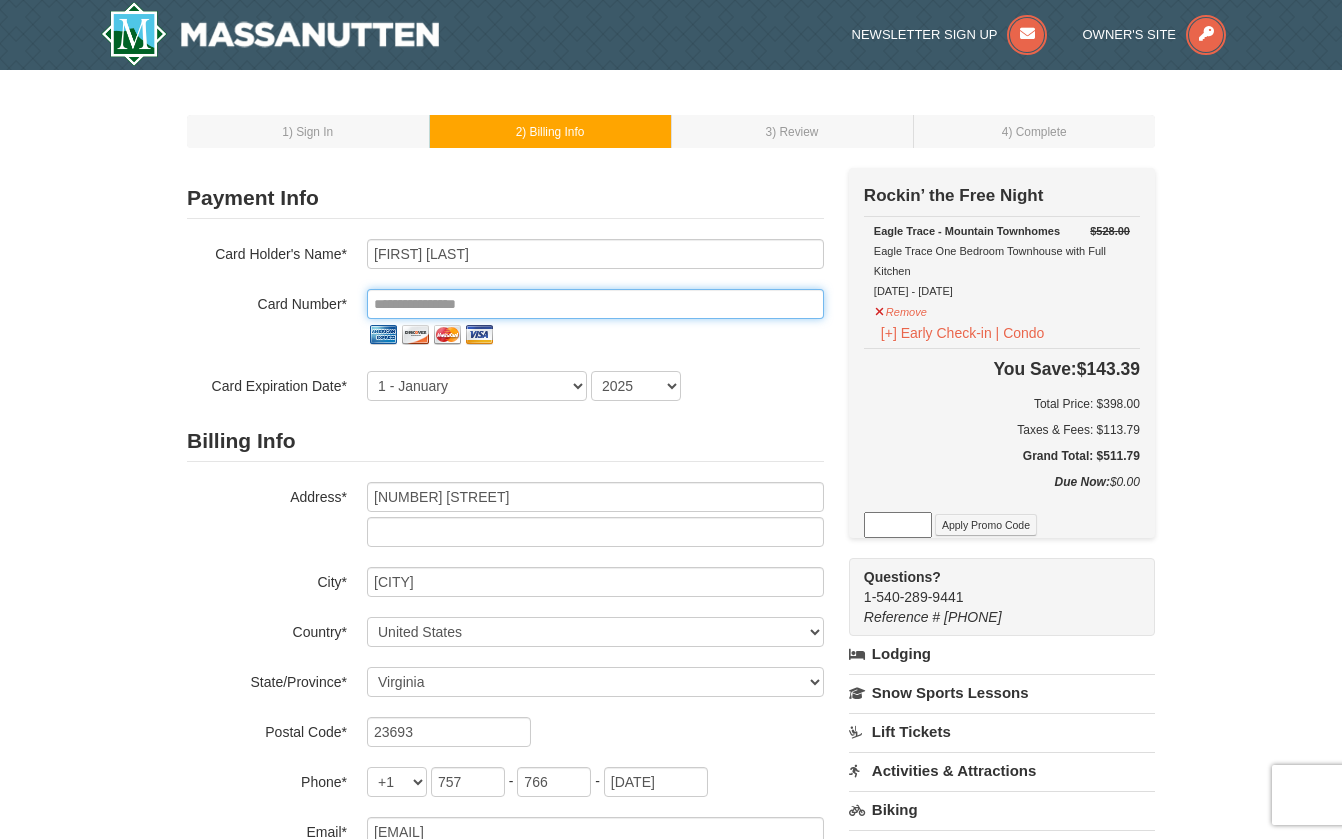 click at bounding box center (595, 304) 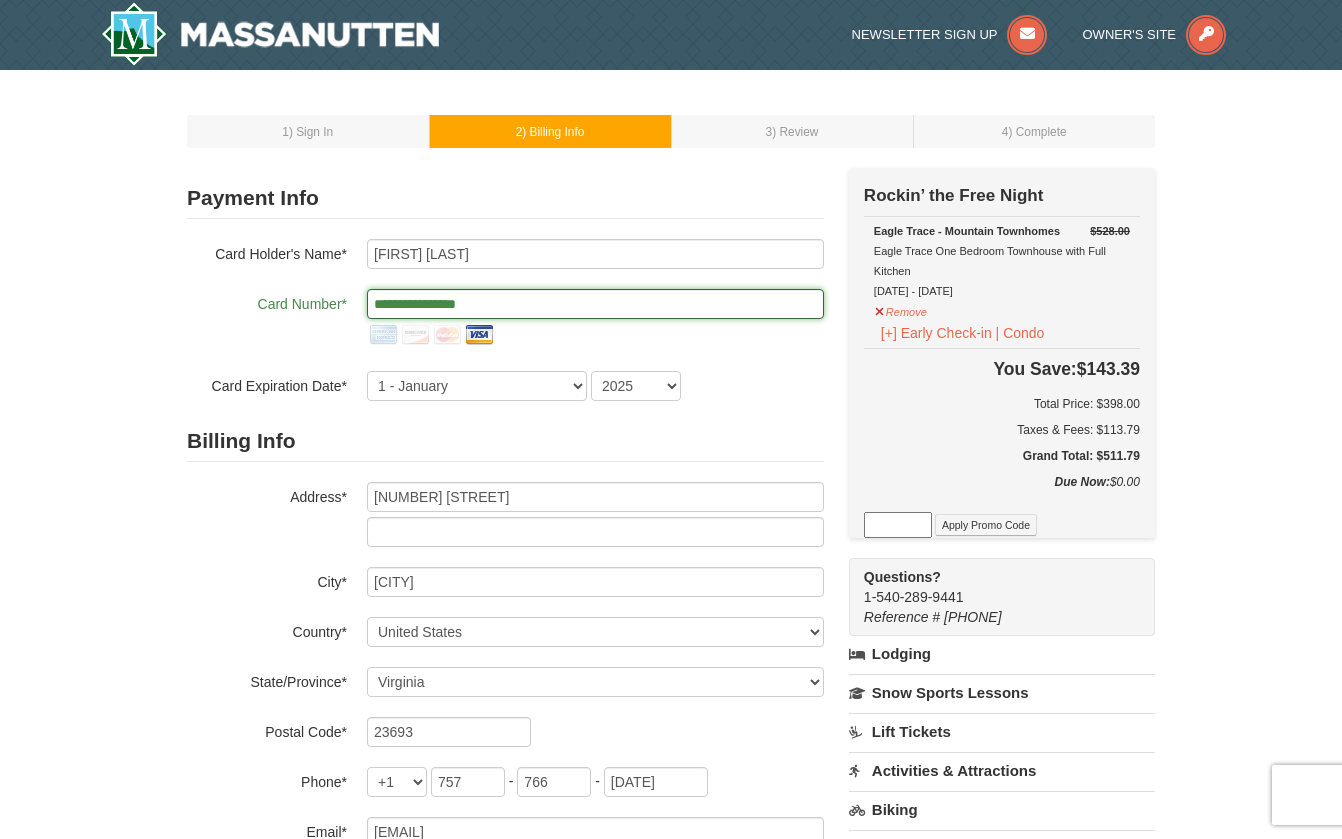 type on "**********" 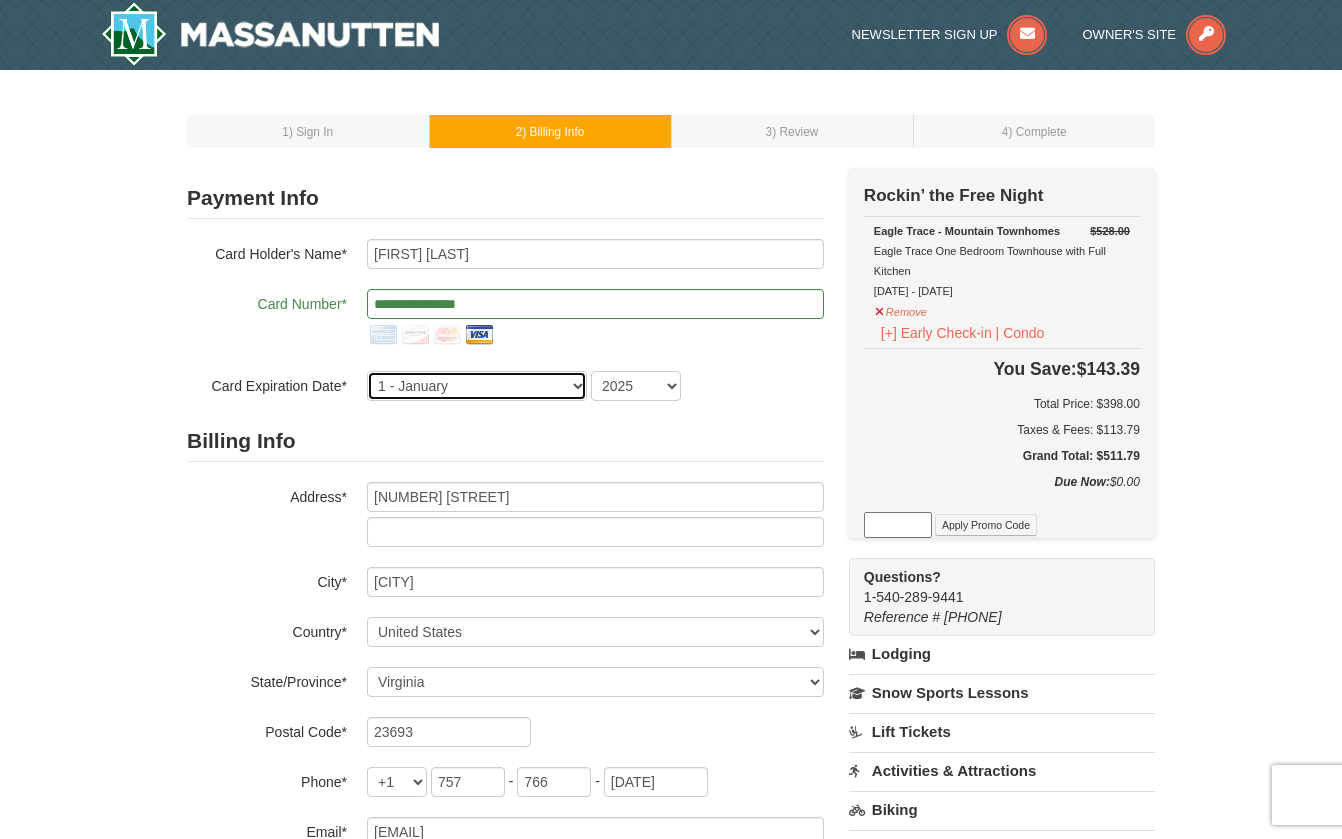 select on "2" 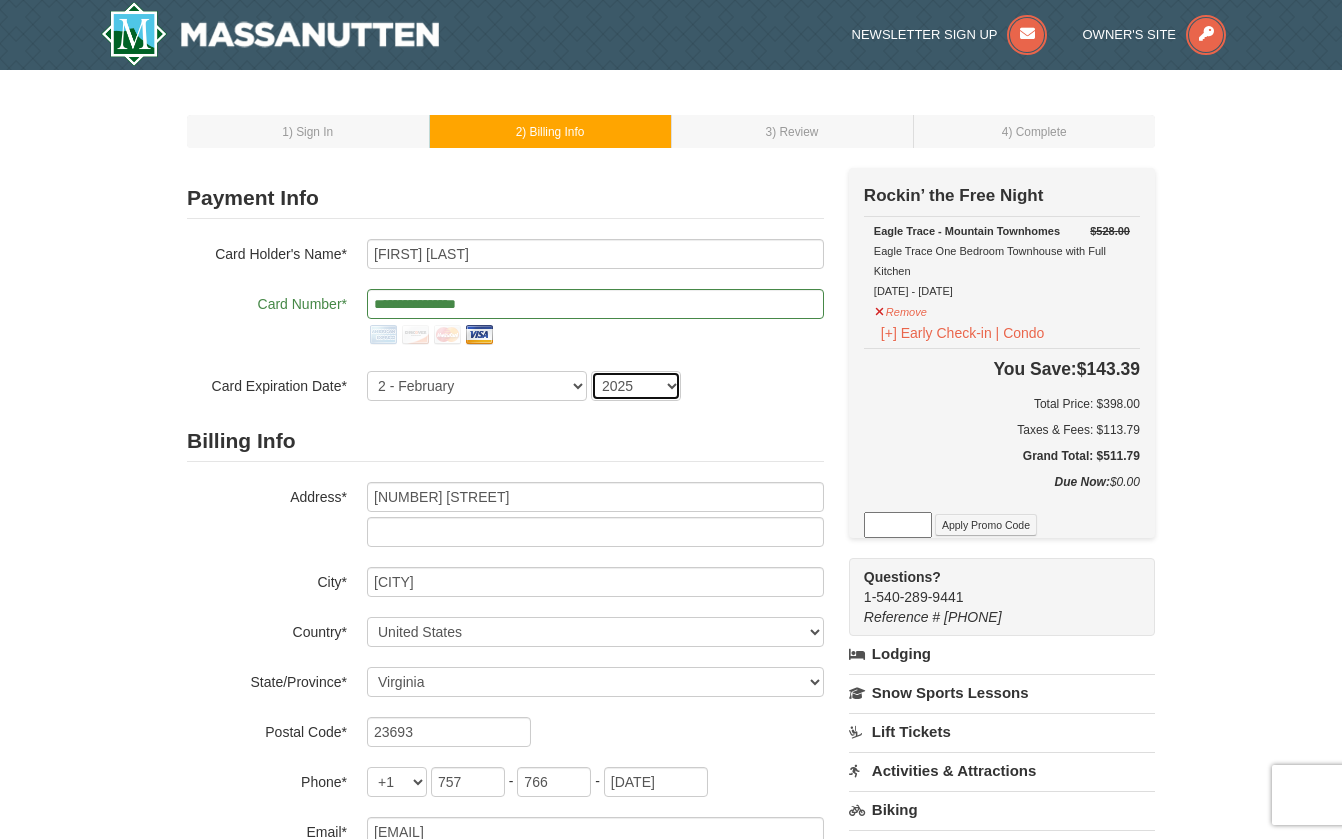 select on "2026" 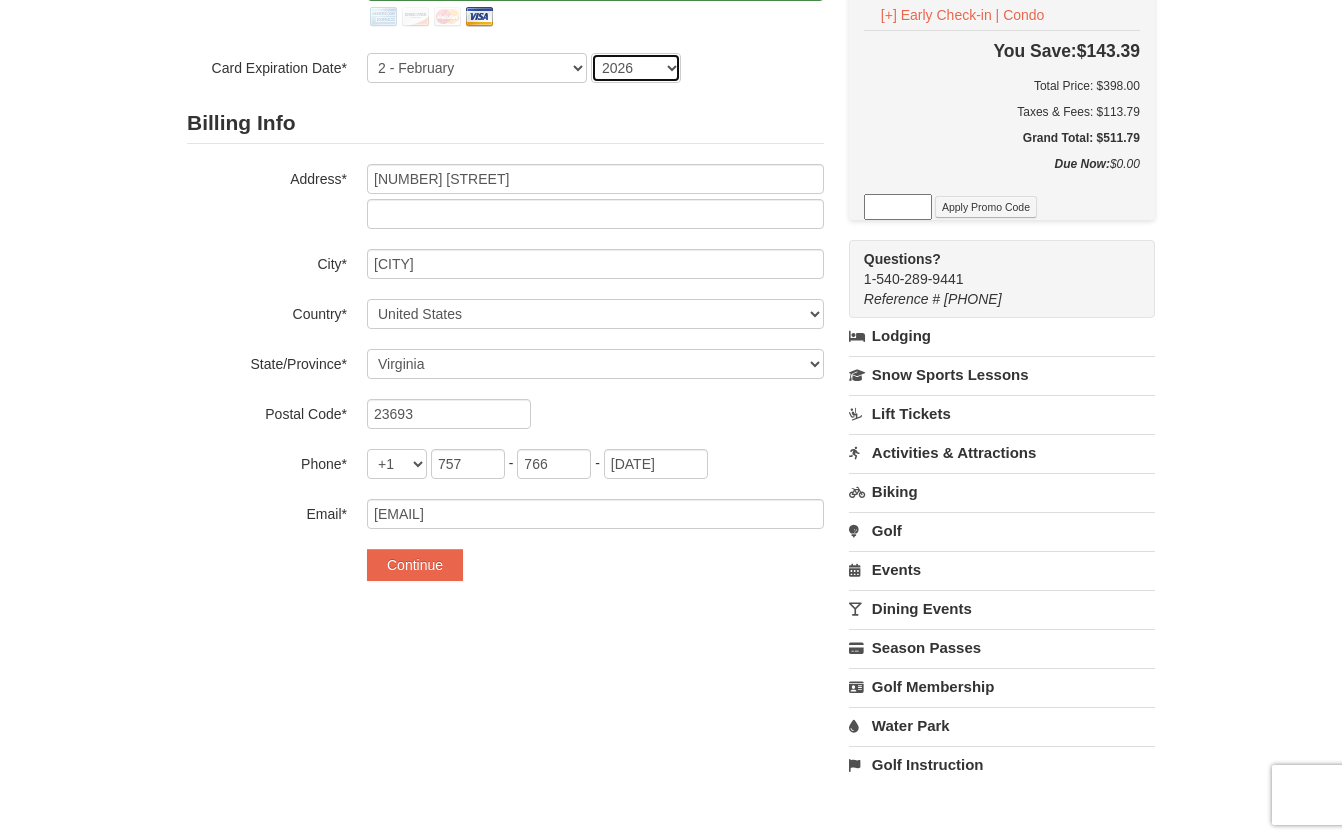 scroll, scrollTop: 324, scrollLeft: 0, axis: vertical 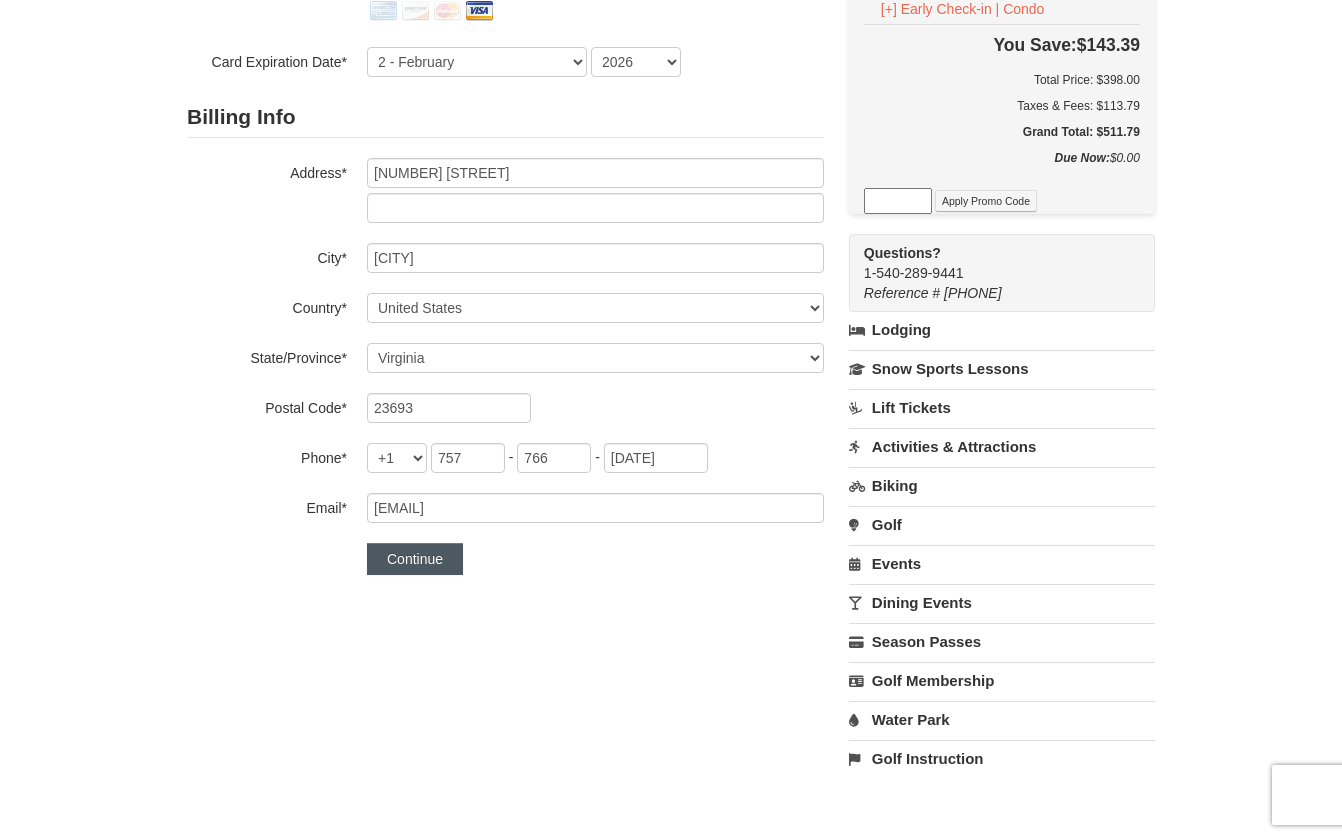 click on "Continue" at bounding box center [415, 559] 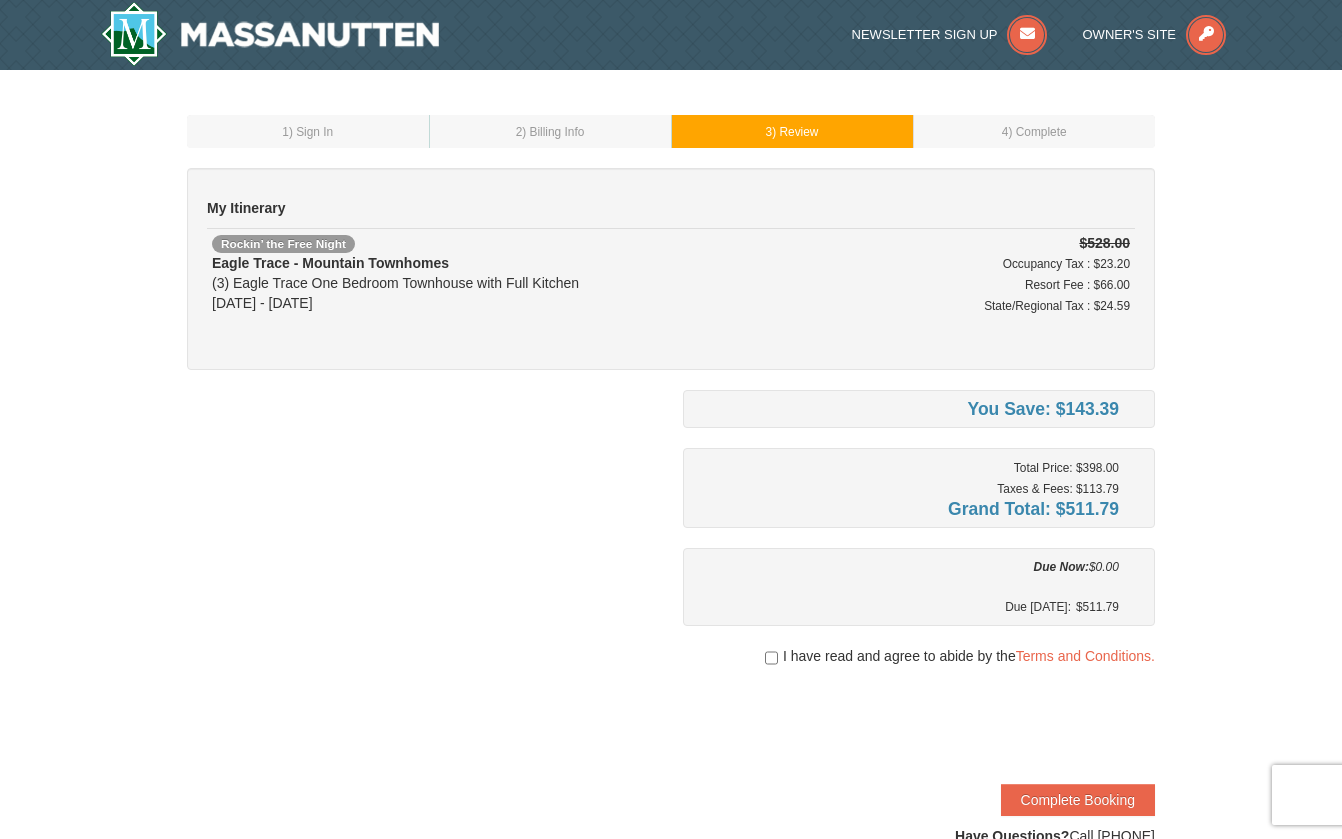 scroll, scrollTop: 0, scrollLeft: 0, axis: both 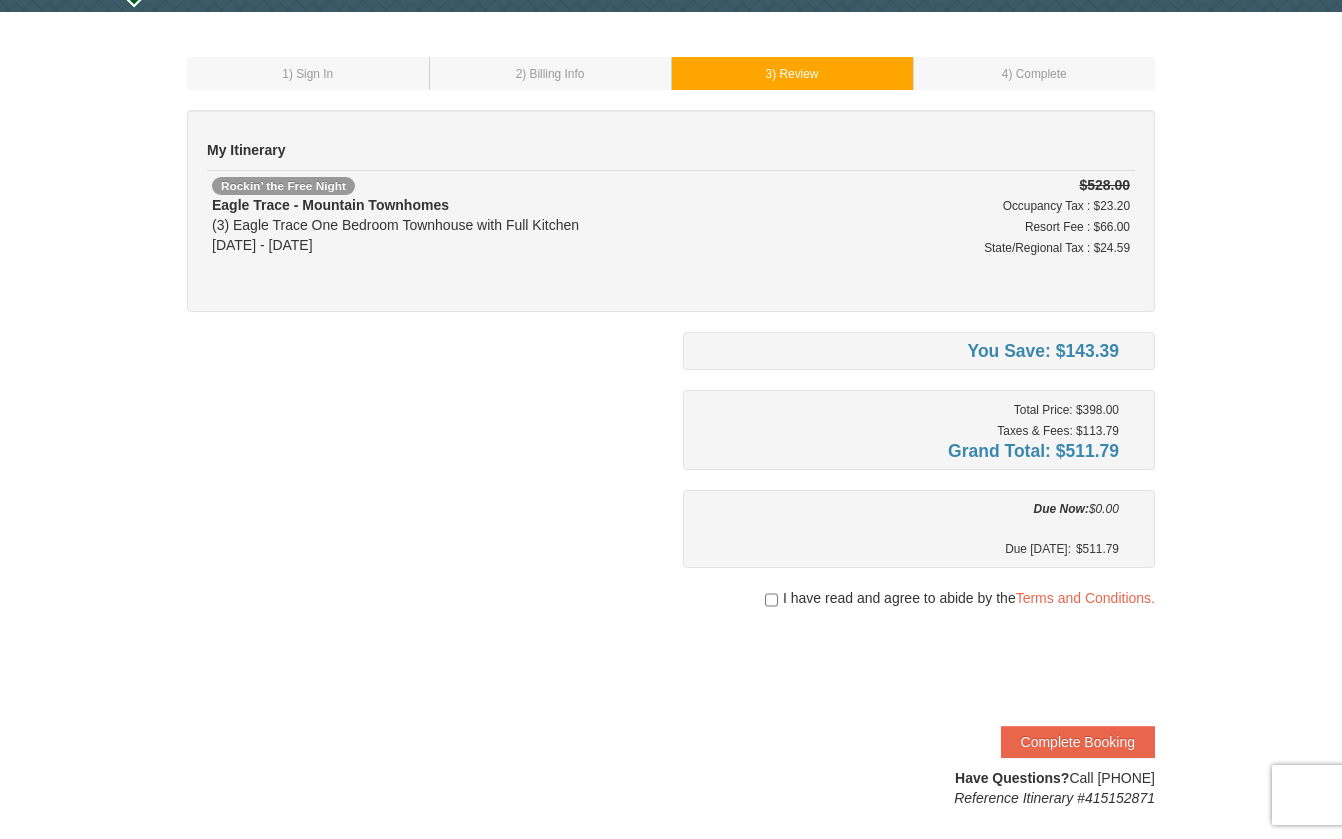 click at bounding box center [771, 600] 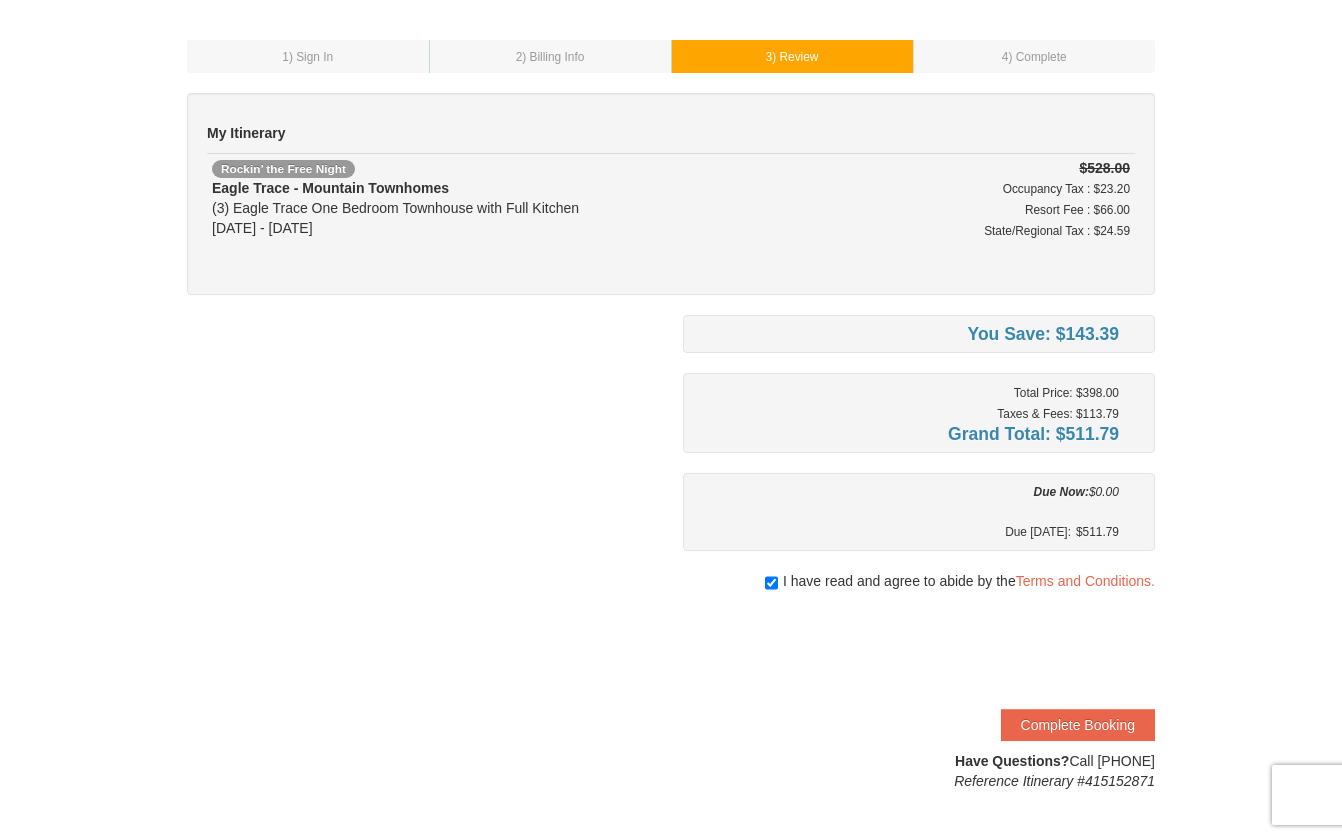scroll, scrollTop: 75, scrollLeft: 0, axis: vertical 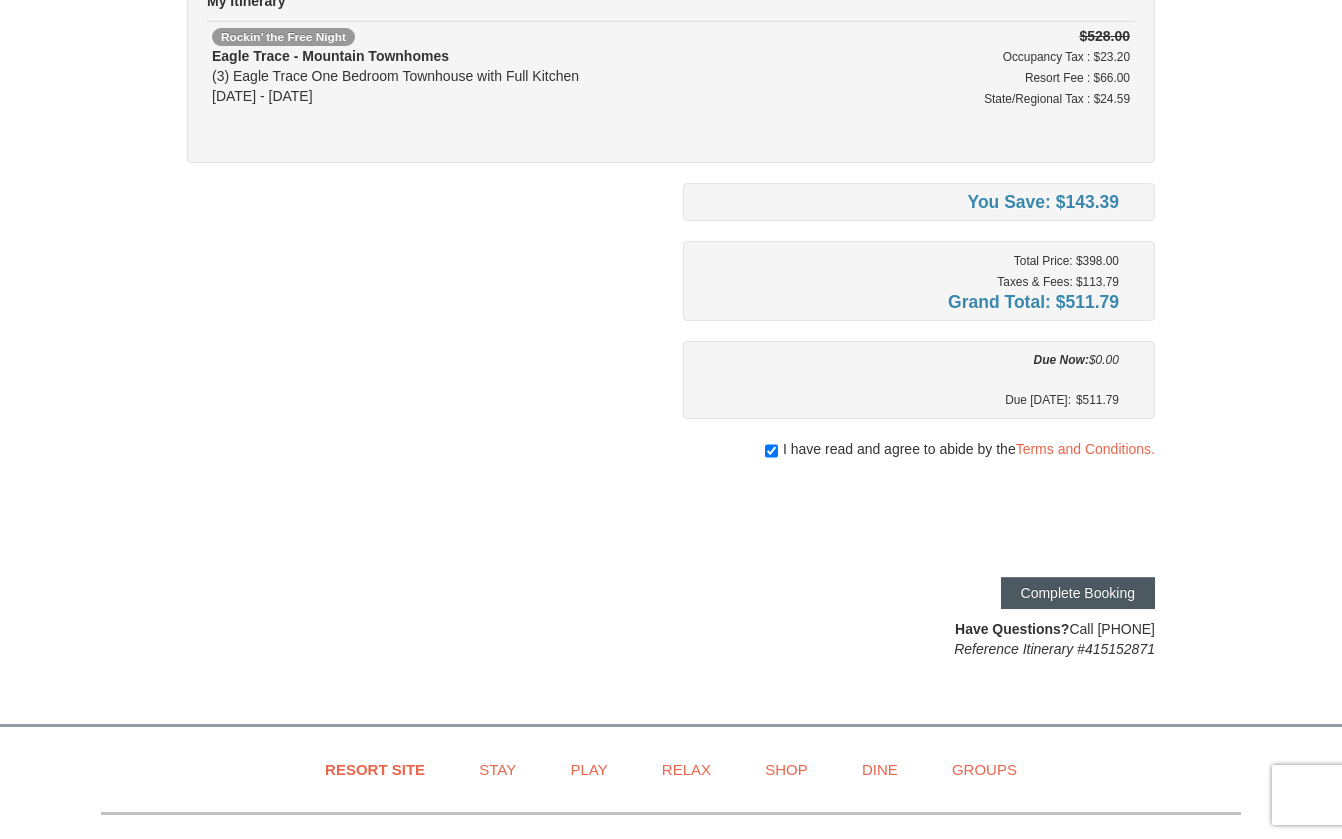 click on "Complete Booking" at bounding box center (1078, 593) 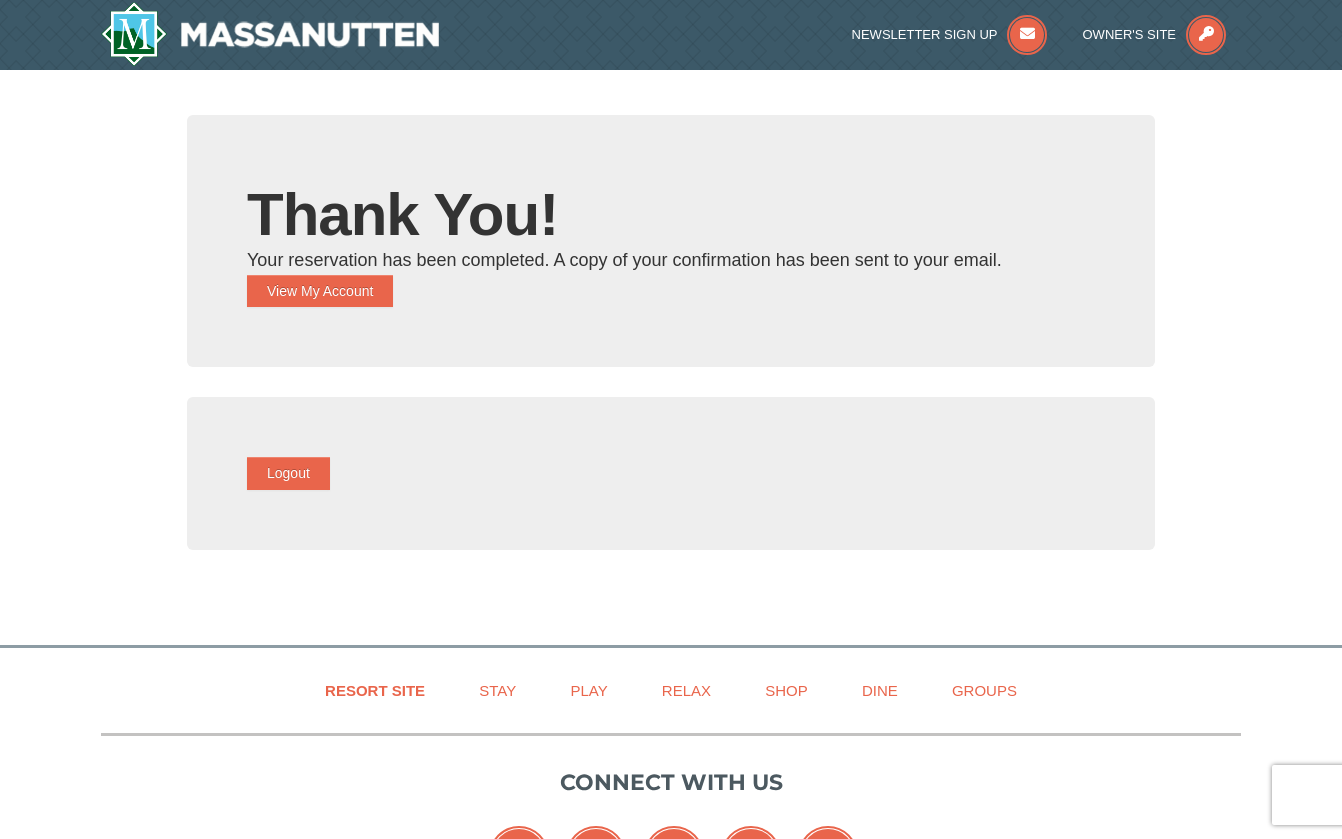 scroll, scrollTop: 0, scrollLeft: 0, axis: both 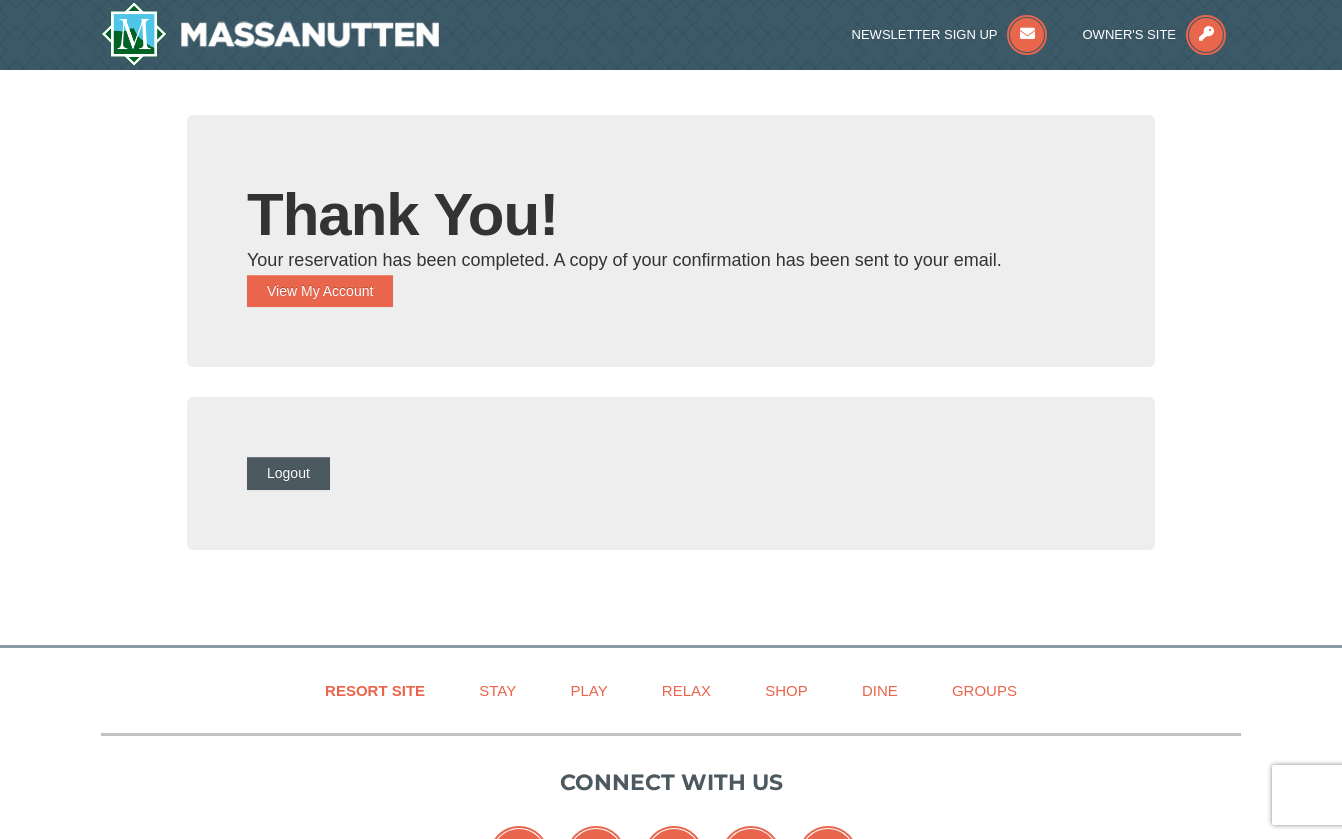 click on "Logout" at bounding box center [288, 473] 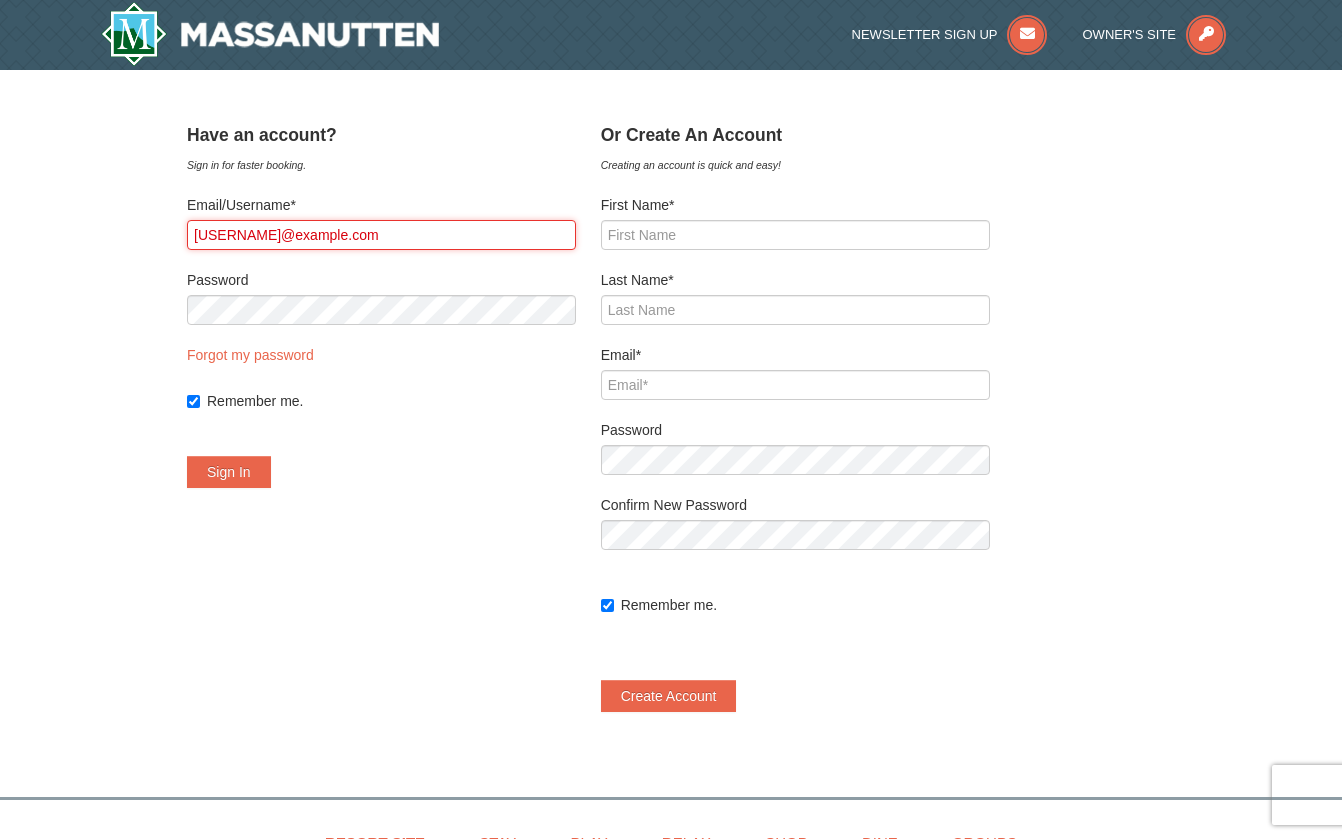scroll, scrollTop: 0, scrollLeft: 0, axis: both 